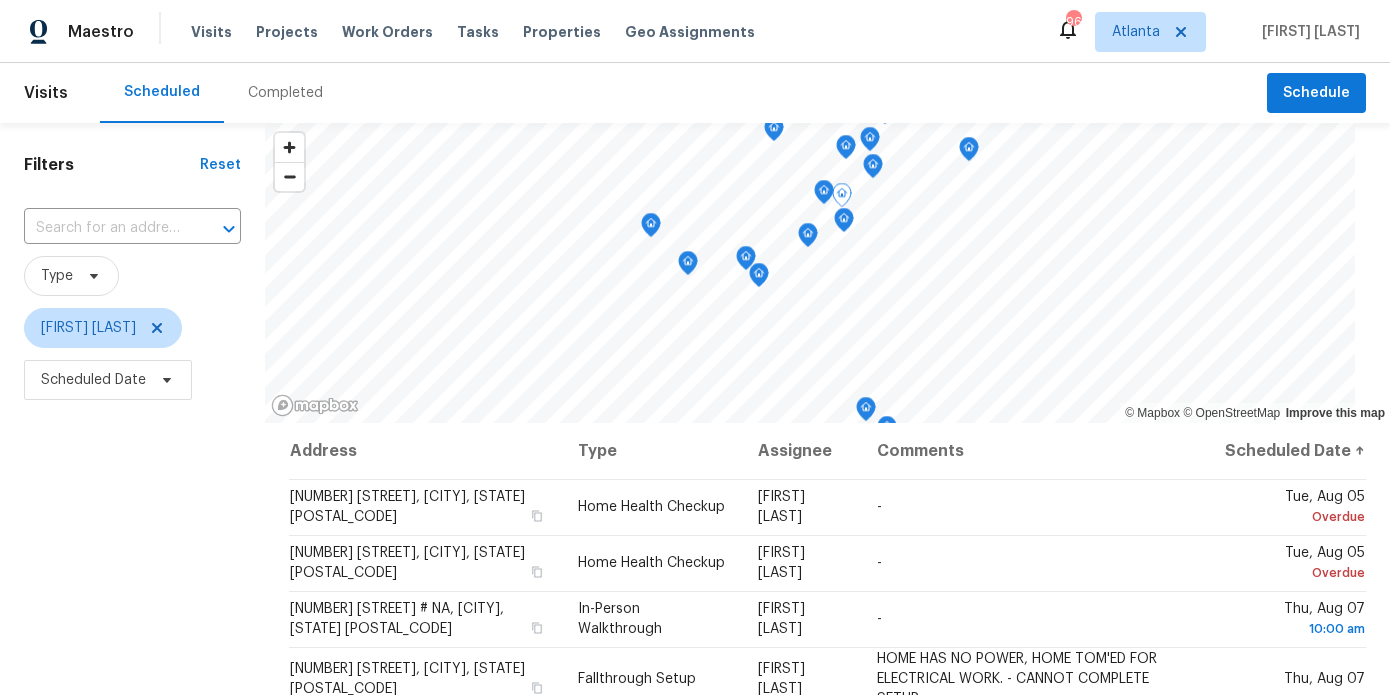 scroll, scrollTop: 0, scrollLeft: 0, axis: both 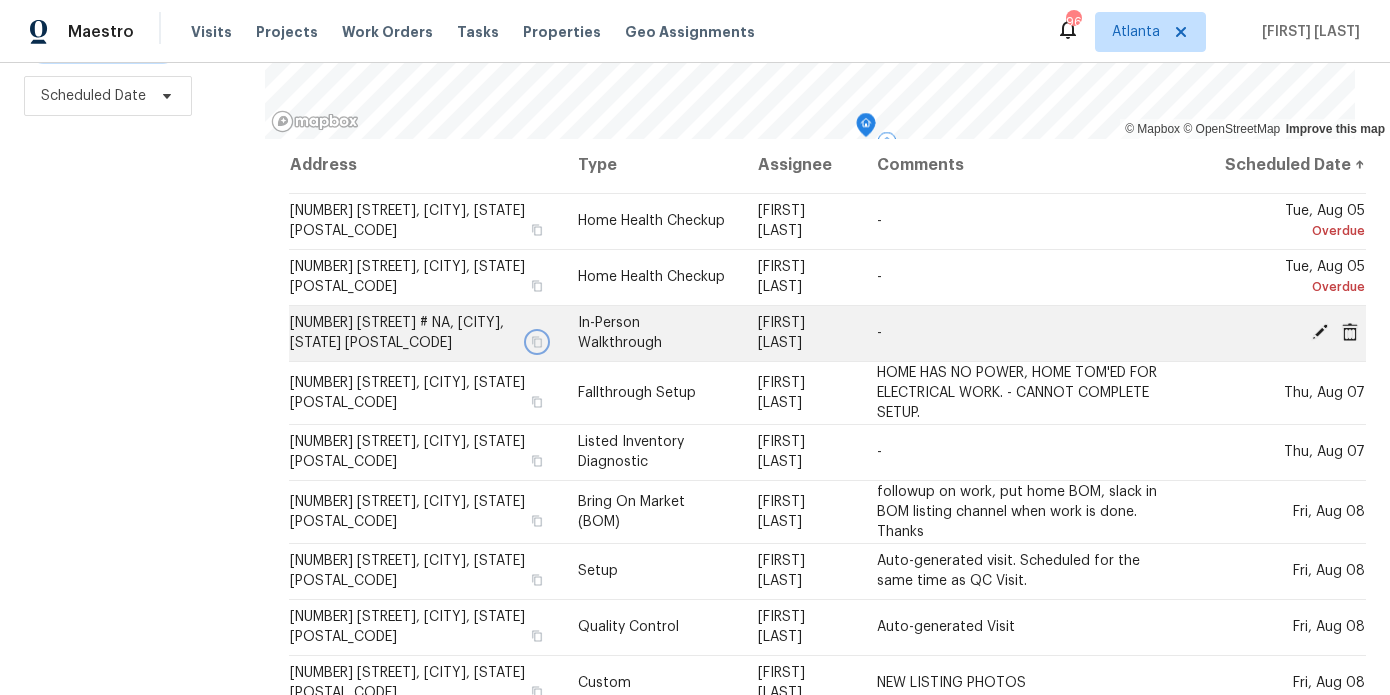click 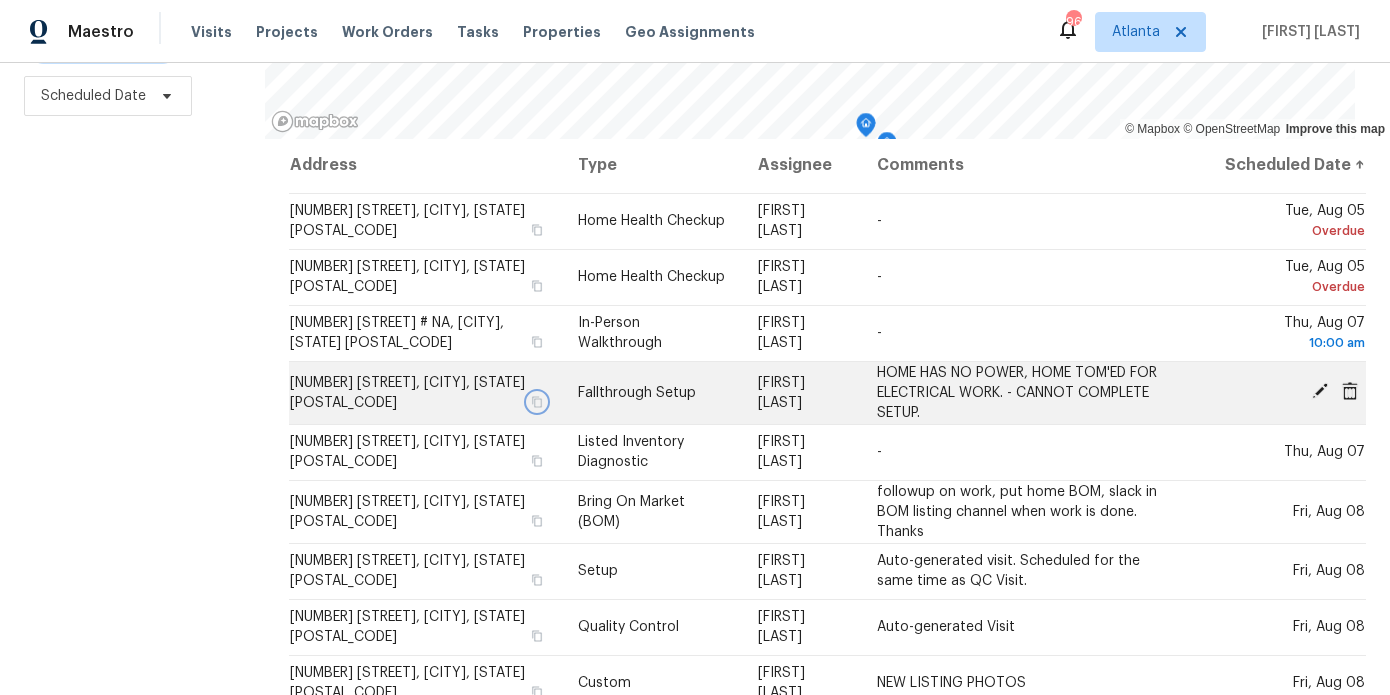 click 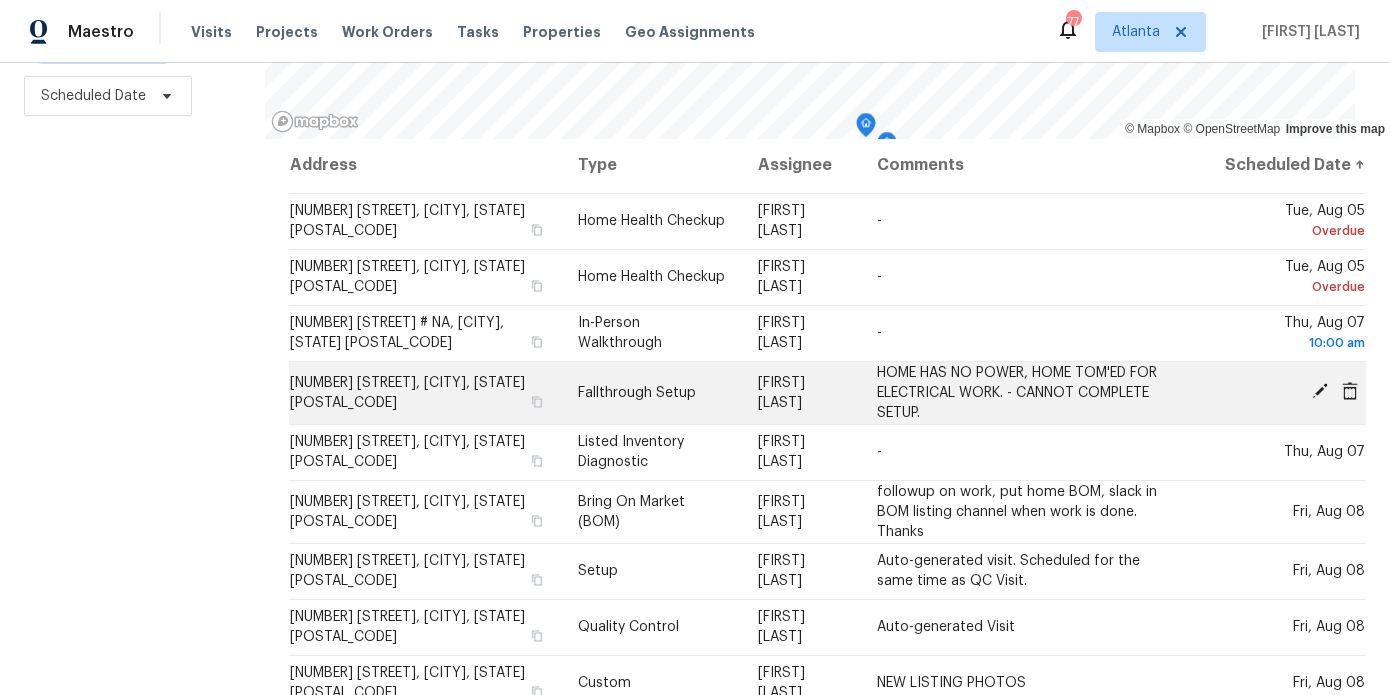 click 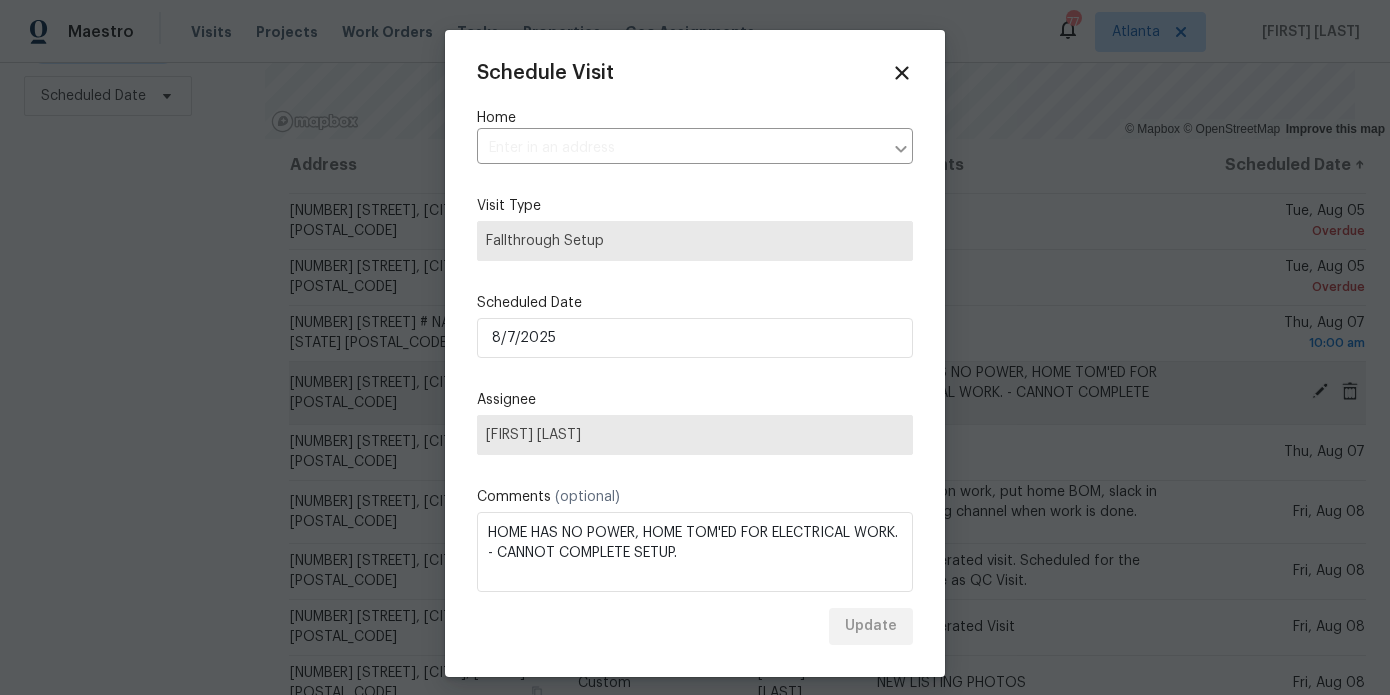 type on "7240 Raintree Loop, Jonesboro, GA 30236" 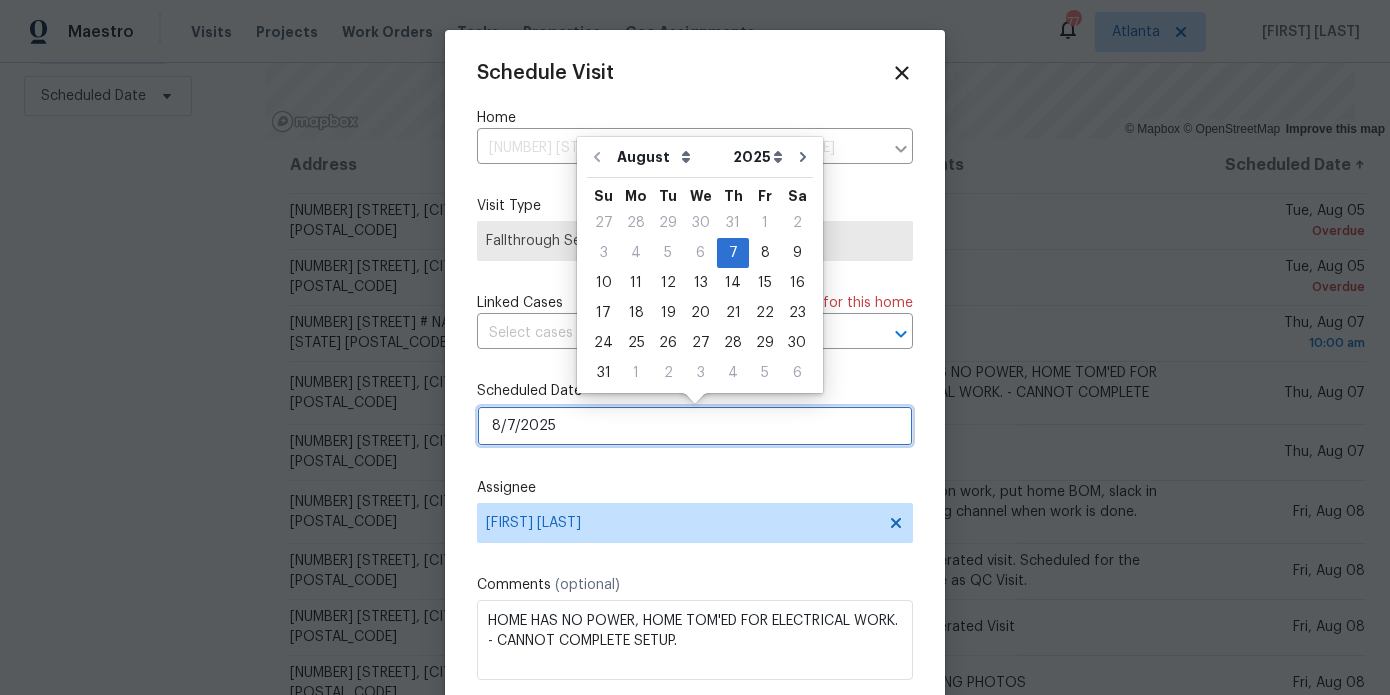 click on "8/7/2025" at bounding box center [695, 426] 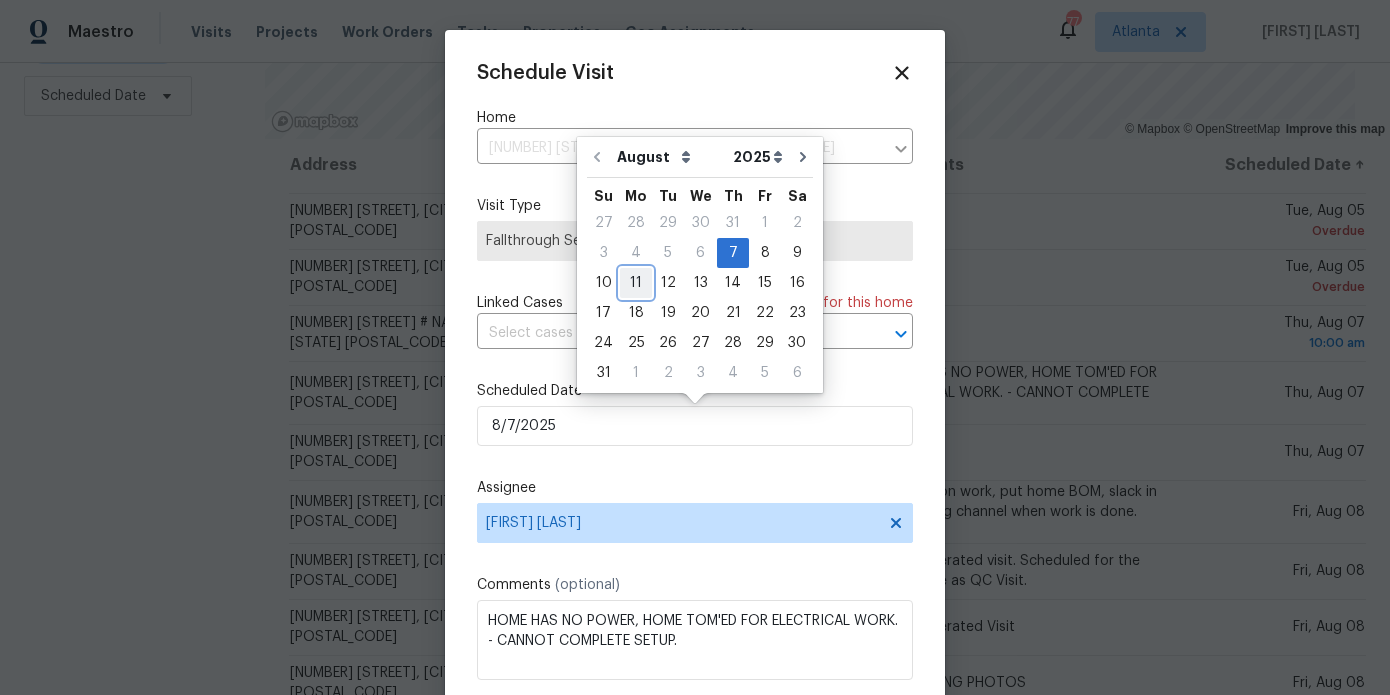 click on "11" at bounding box center (636, 283) 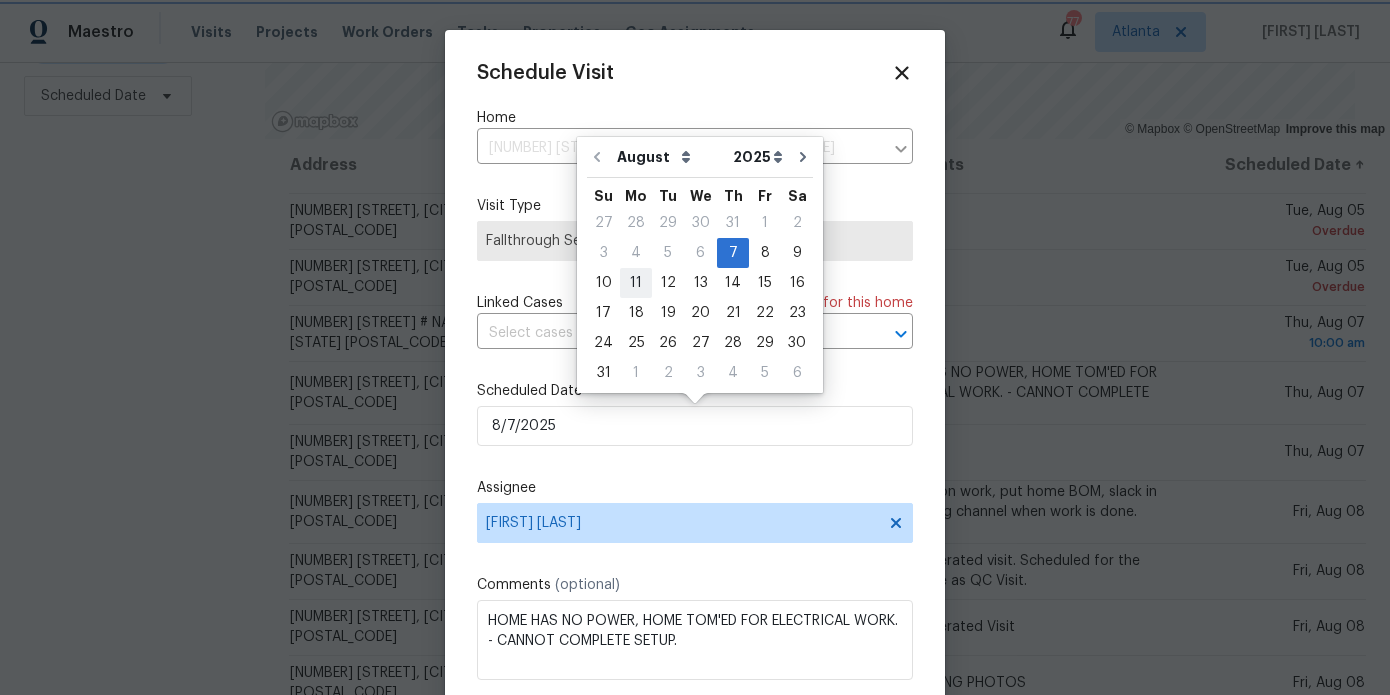 type on "8/11/2025" 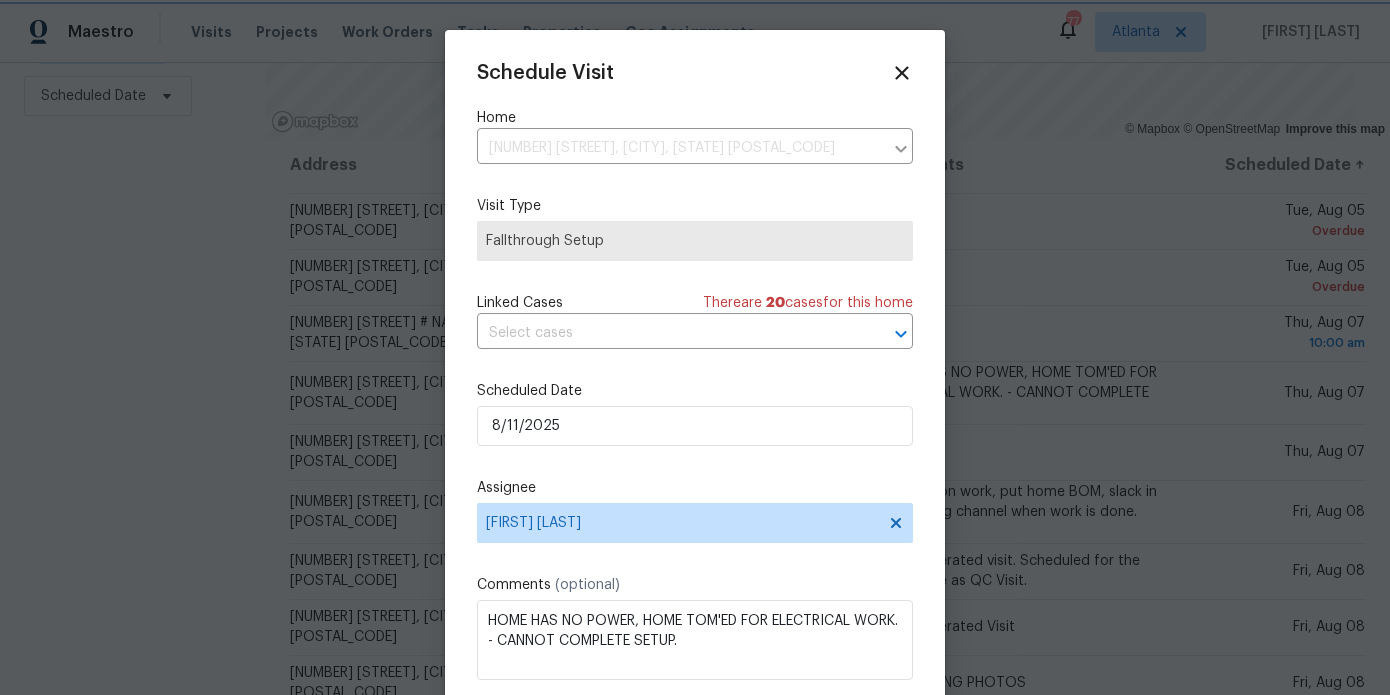 scroll, scrollTop: 36, scrollLeft: 0, axis: vertical 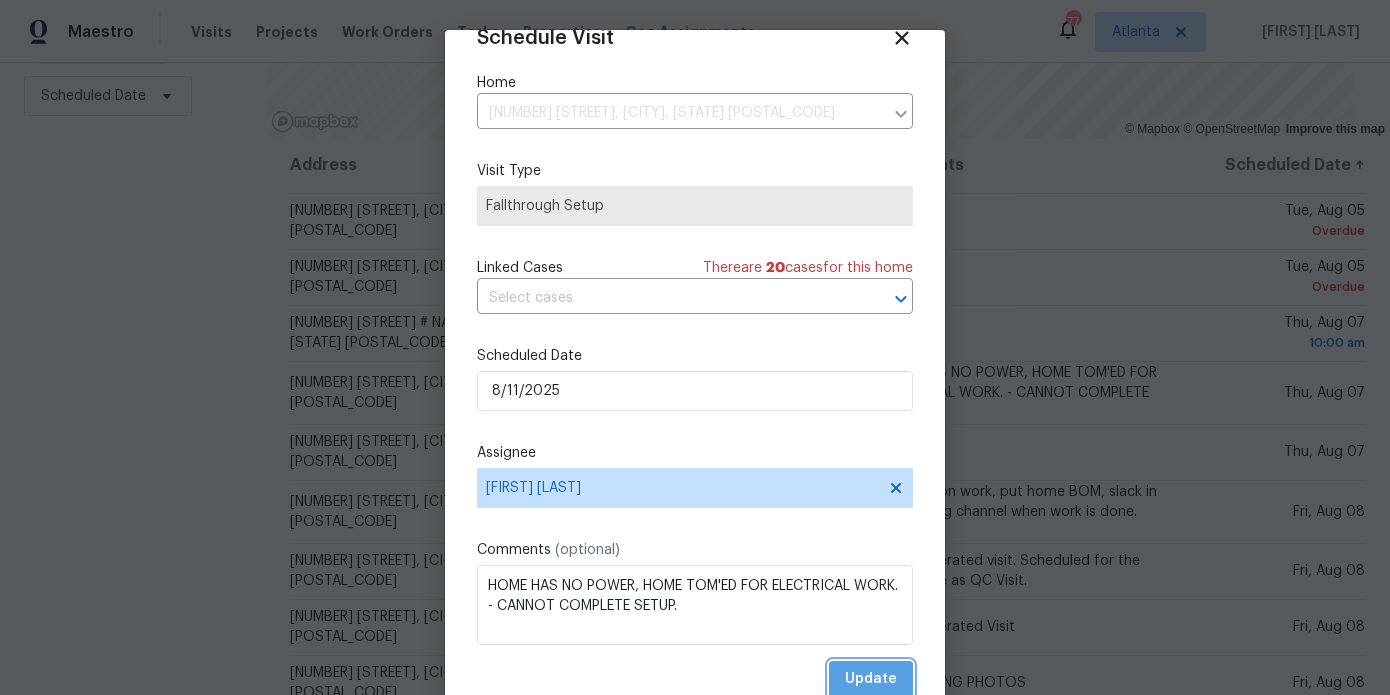 click on "Update" at bounding box center [871, 679] 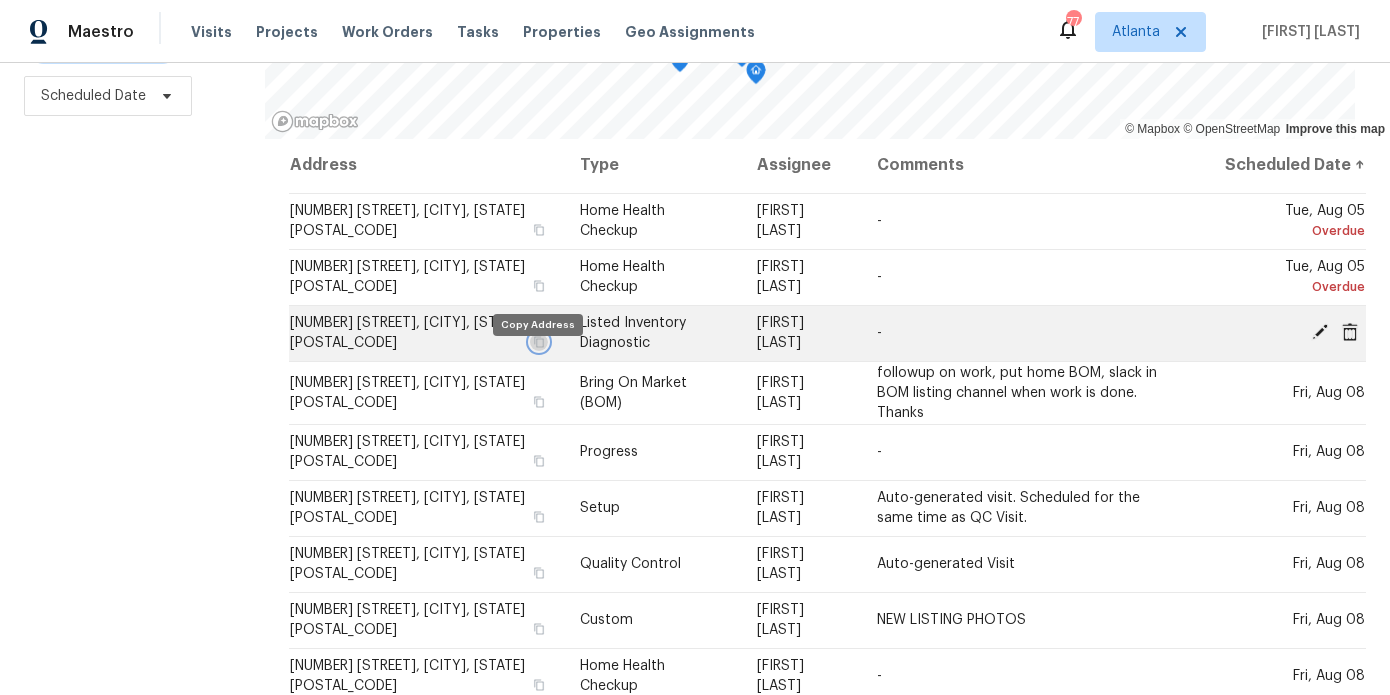 click 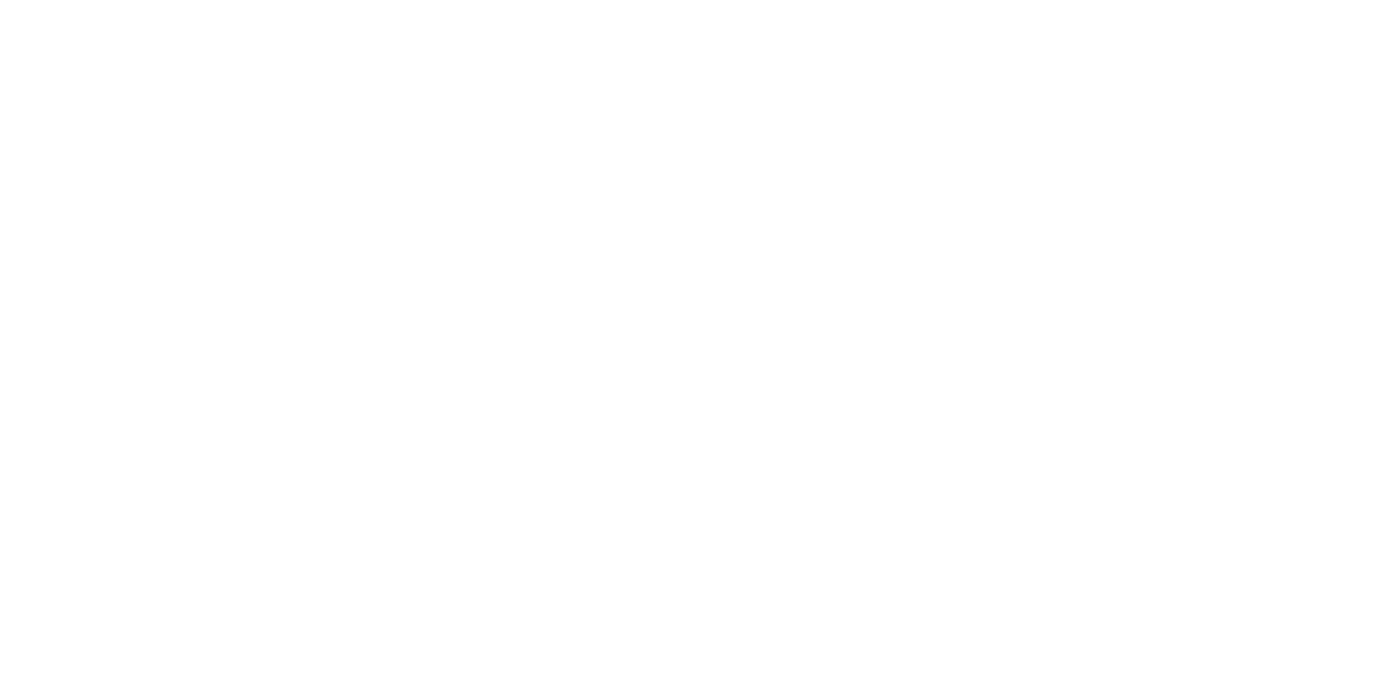 scroll, scrollTop: 0, scrollLeft: 0, axis: both 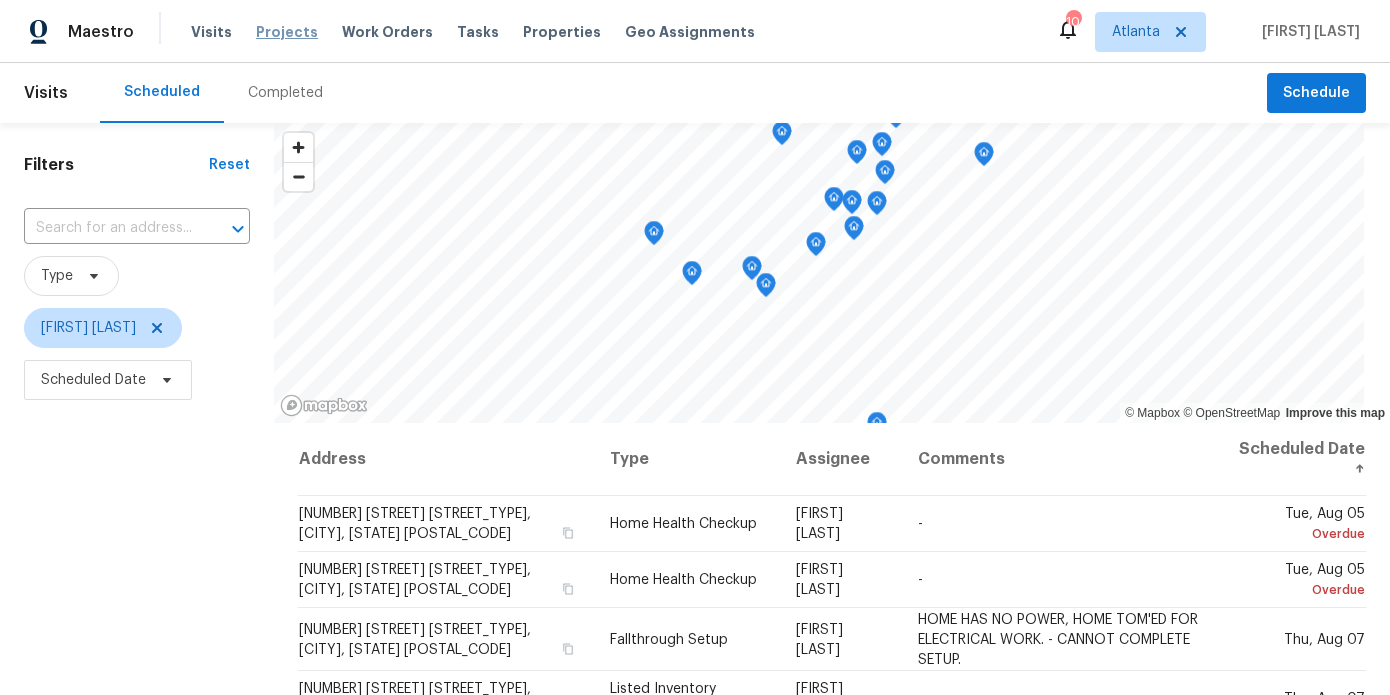 click on "Projects" at bounding box center [287, 32] 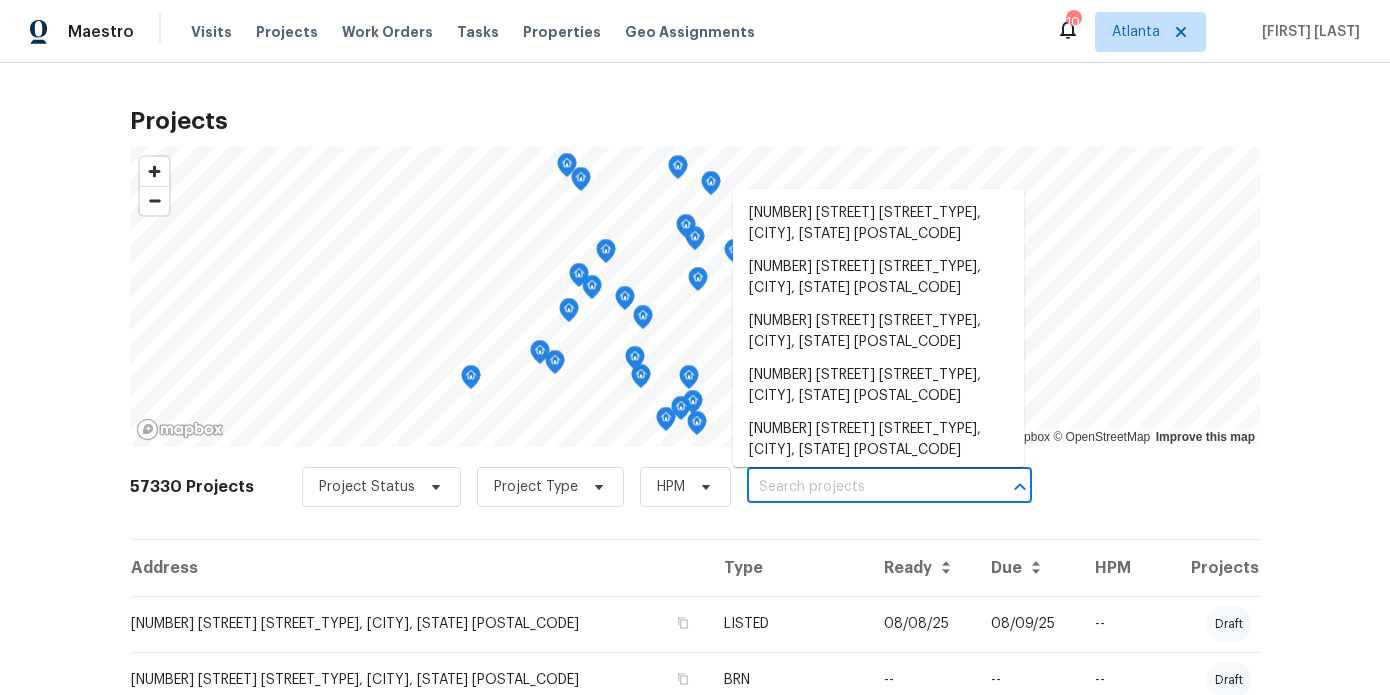 click at bounding box center (861, 487) 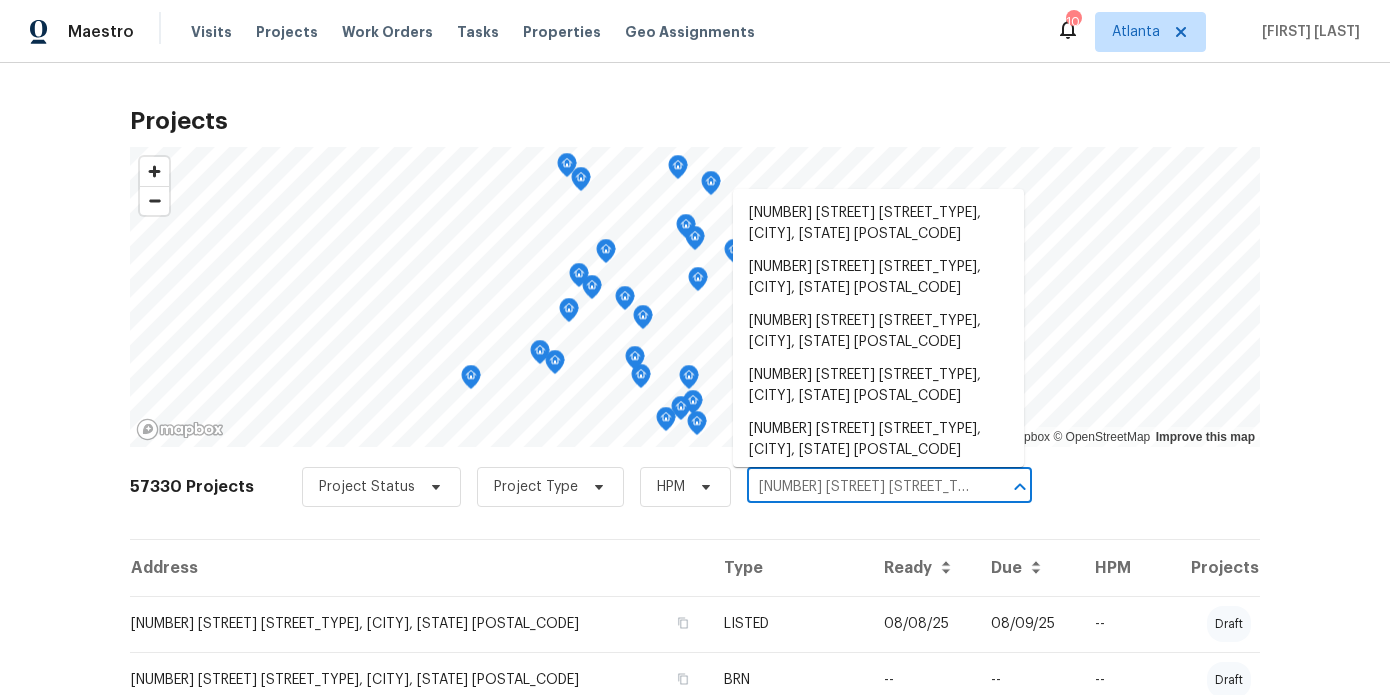 scroll, scrollTop: 0, scrollLeft: 54, axis: horizontal 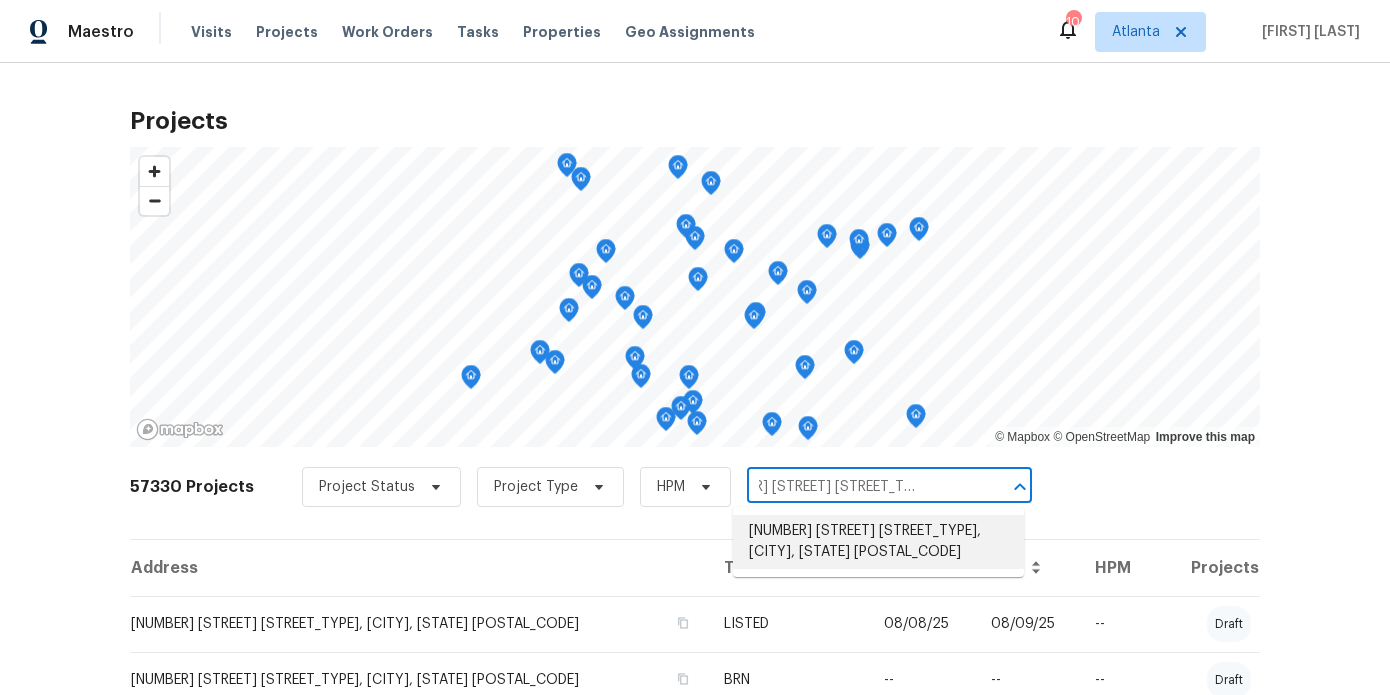 click on "7240 Raintree Loop, Jonesboro, GA 30236" at bounding box center (878, 542) 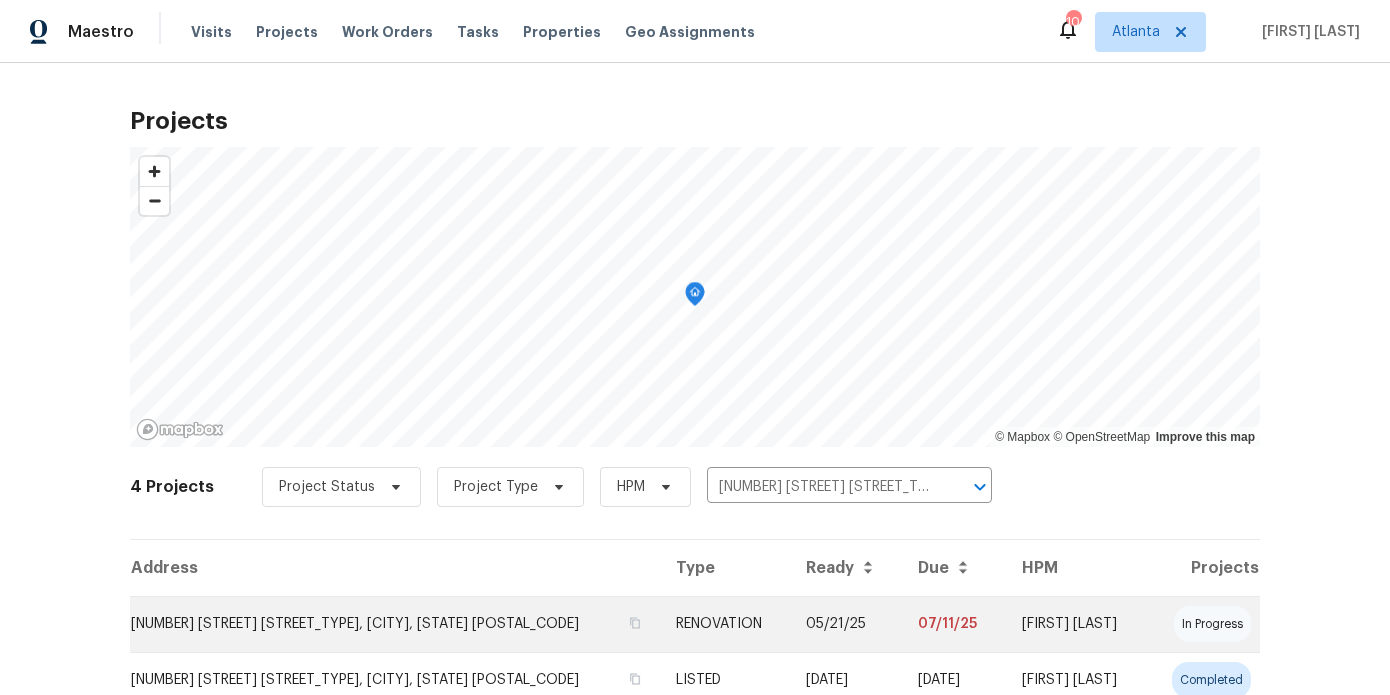 click on "7240 Raintree Loop, Jonesboro, GA 30236" at bounding box center [395, 624] 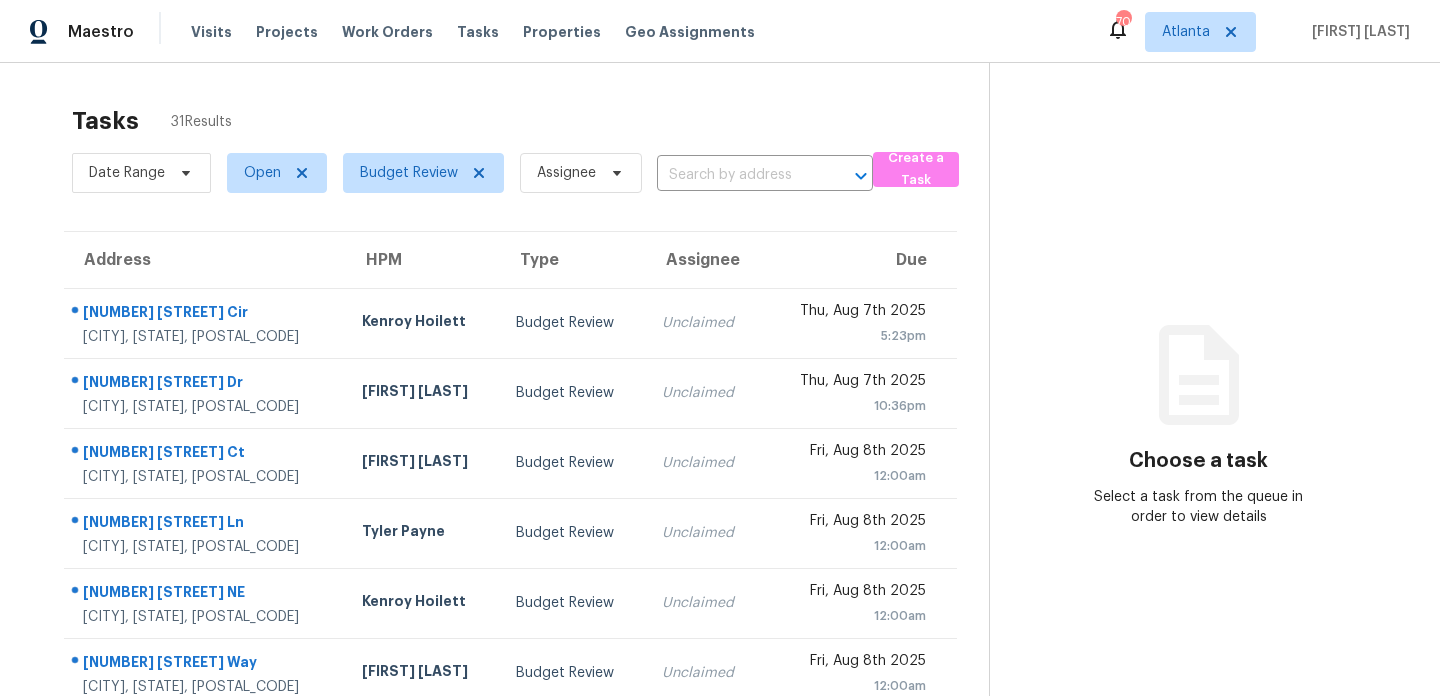 scroll, scrollTop: 0, scrollLeft: 0, axis: both 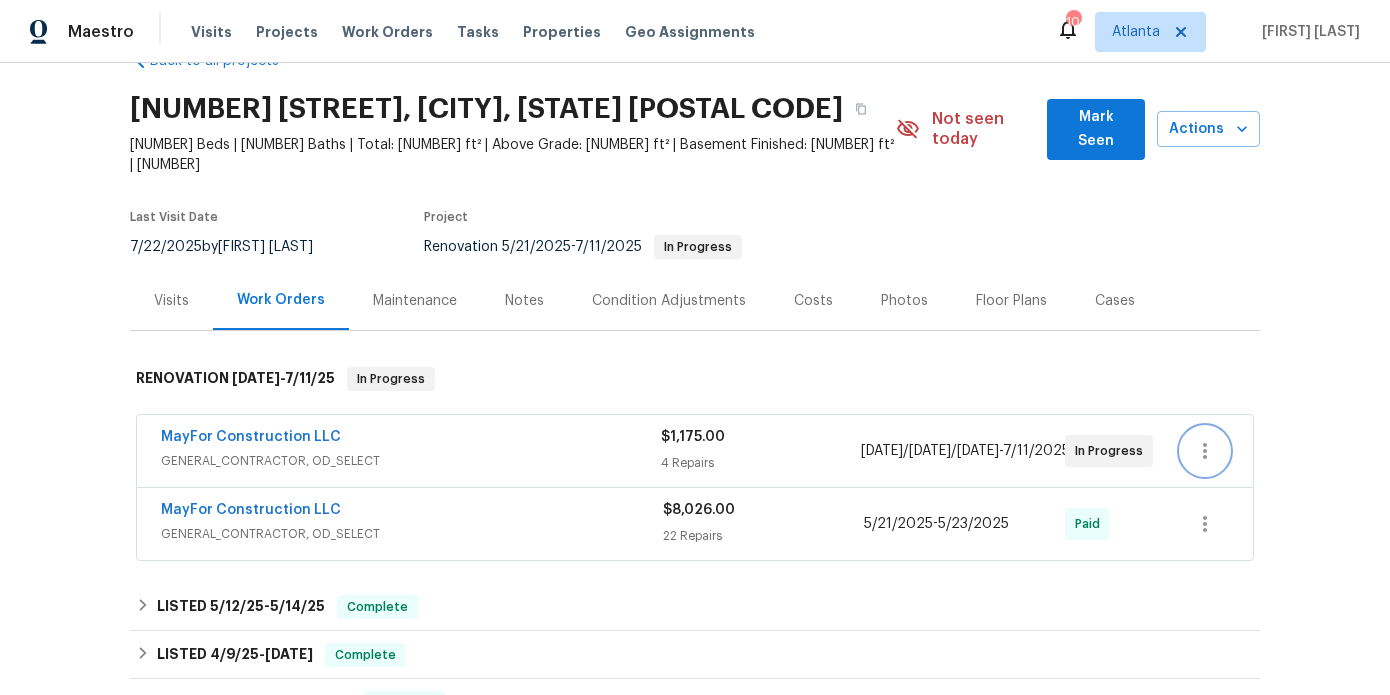 click 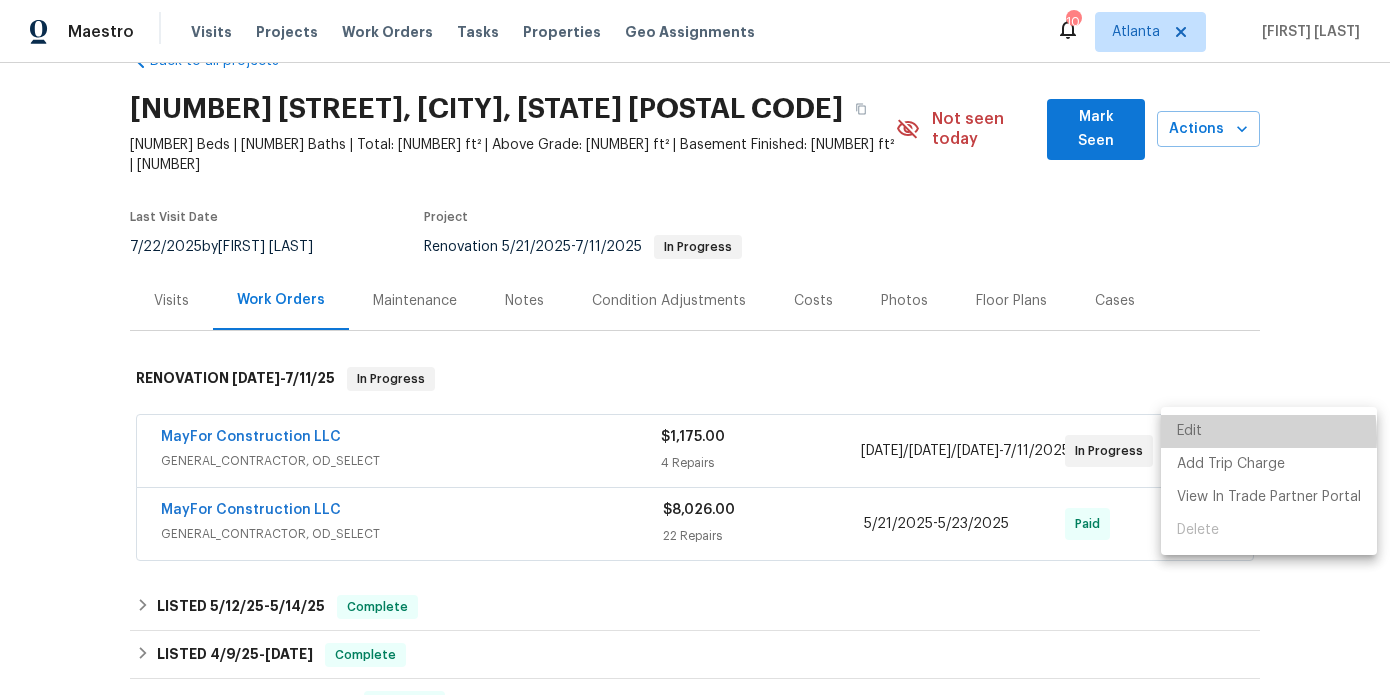 click on "Edit" at bounding box center (1269, 431) 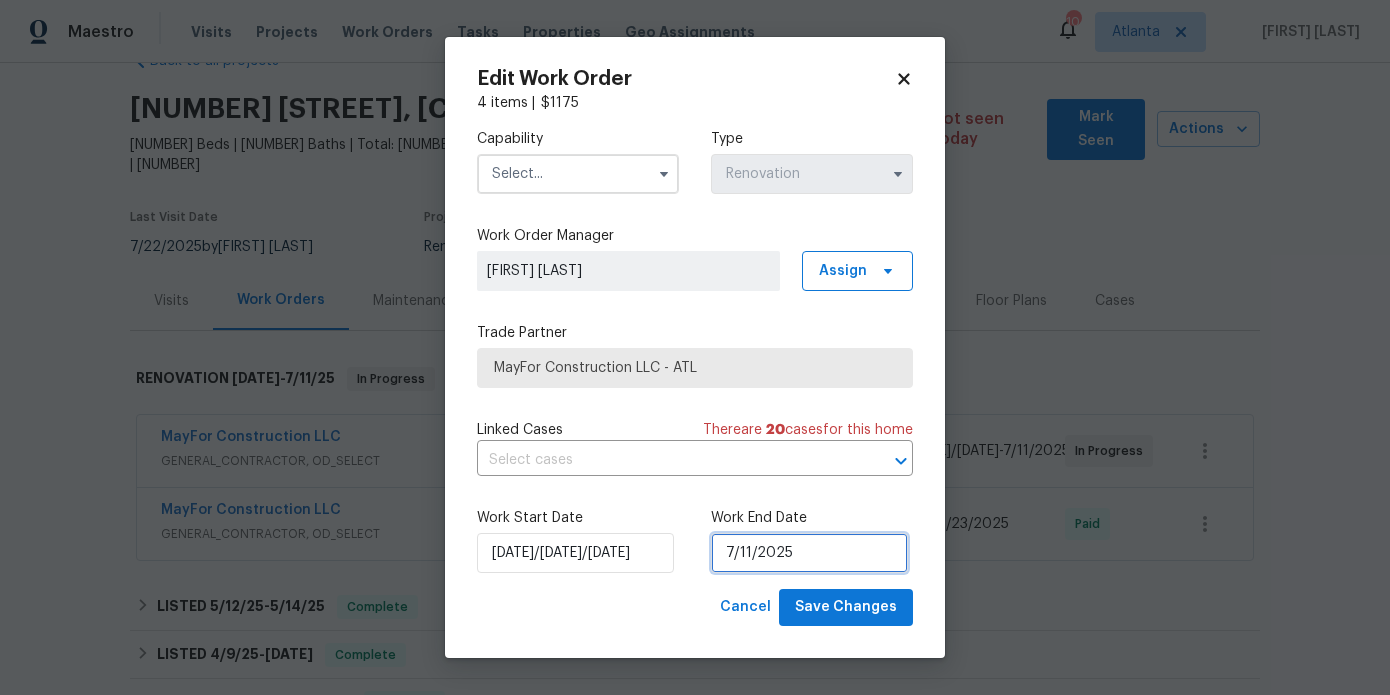 click on "7/11/2025" at bounding box center (809, 553) 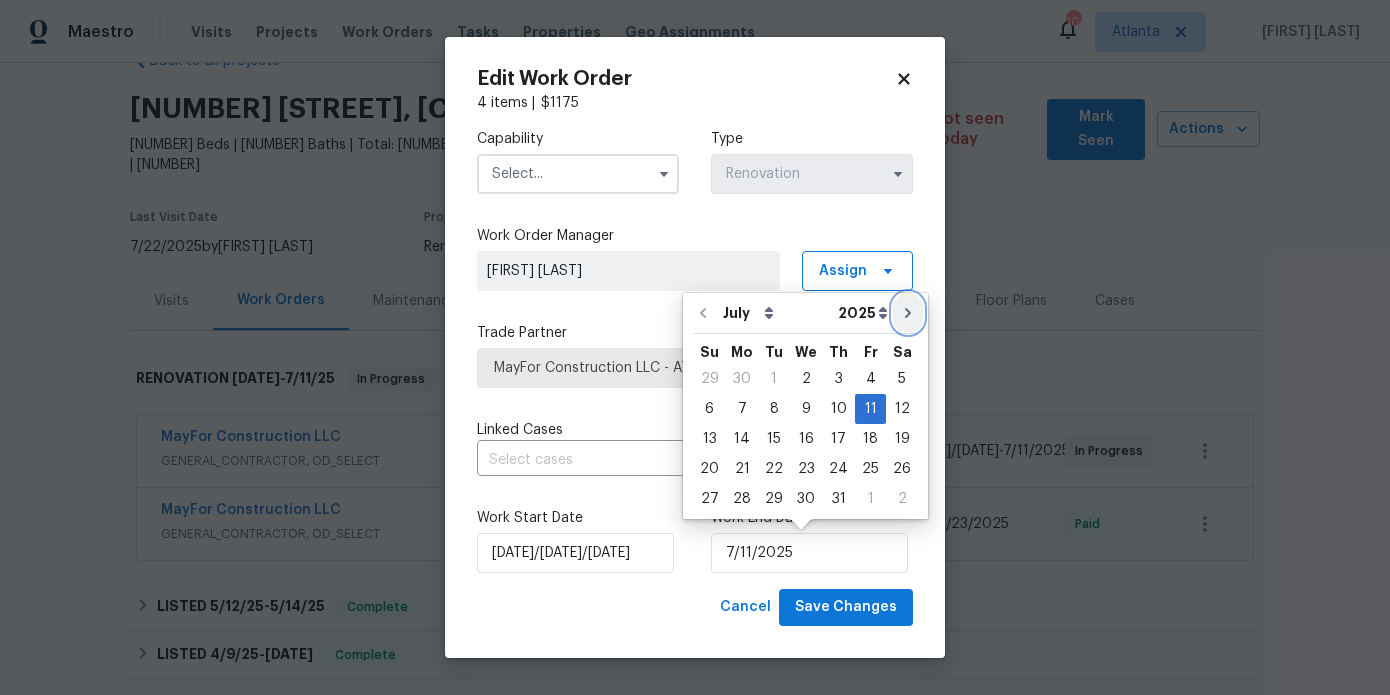 click 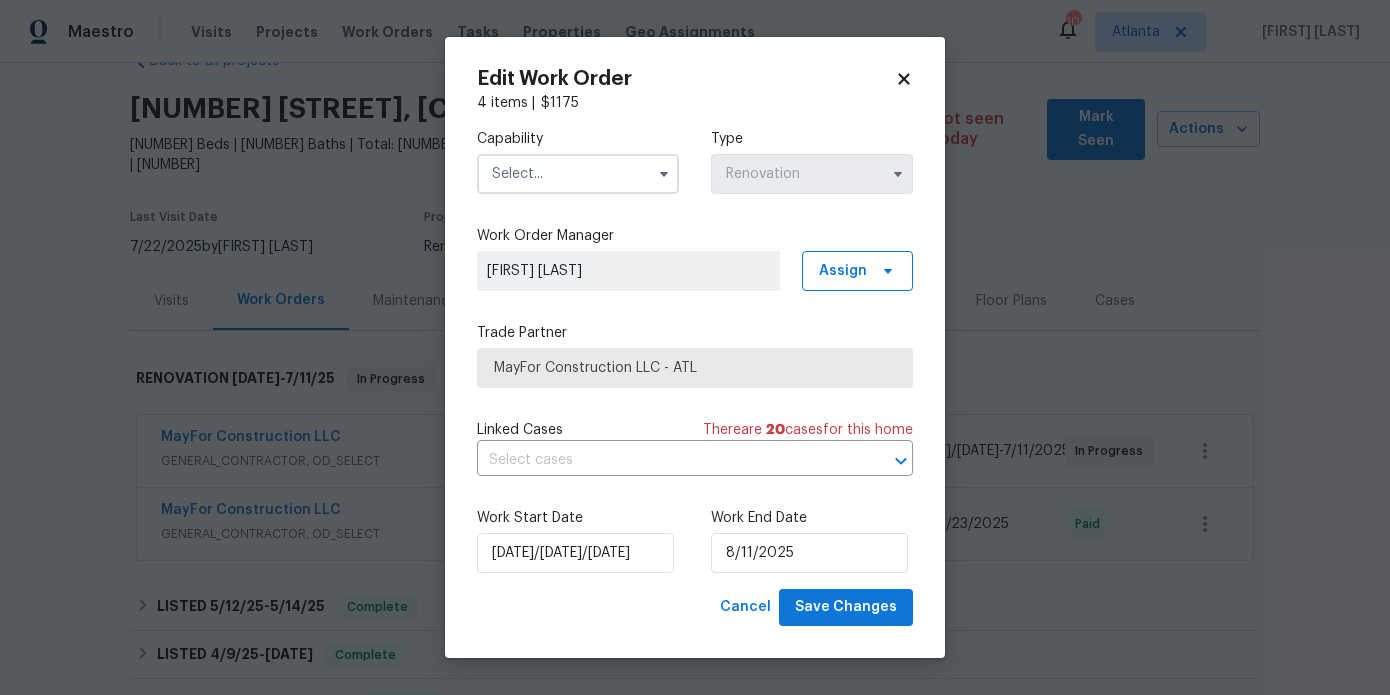 click at bounding box center [578, 174] 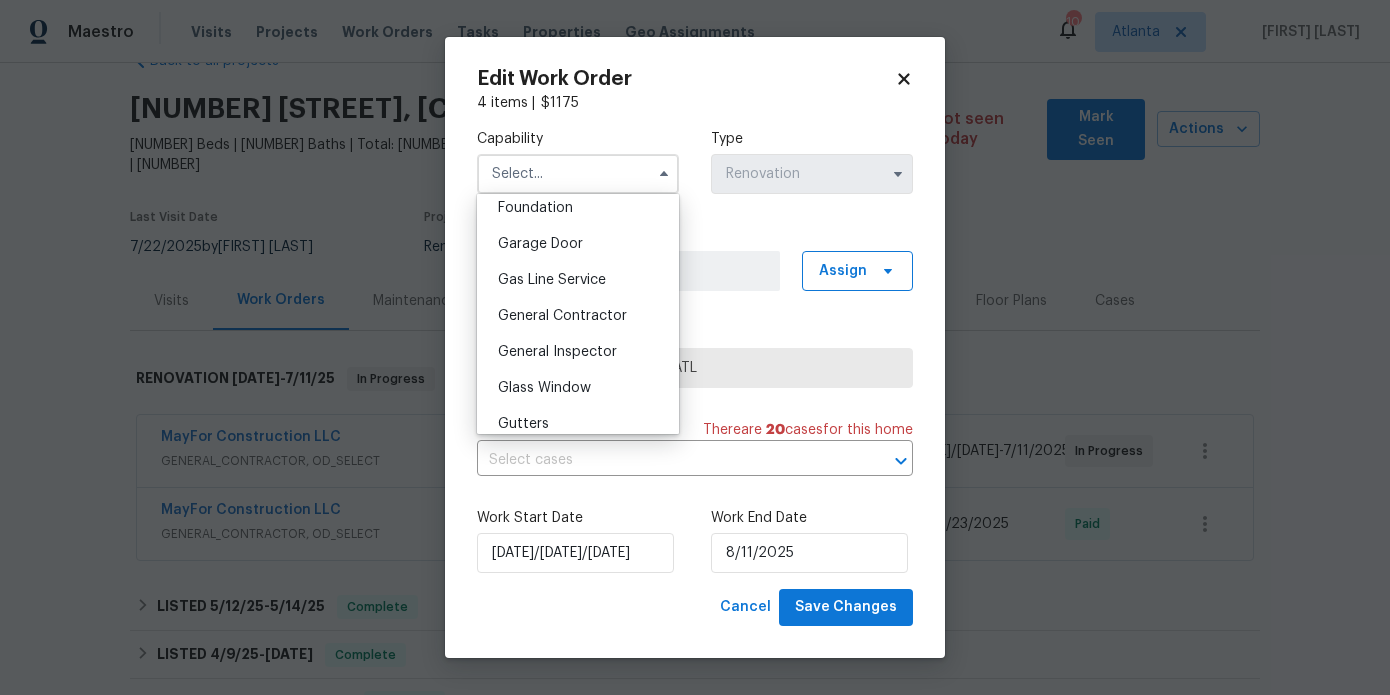 scroll, scrollTop: 864, scrollLeft: 0, axis: vertical 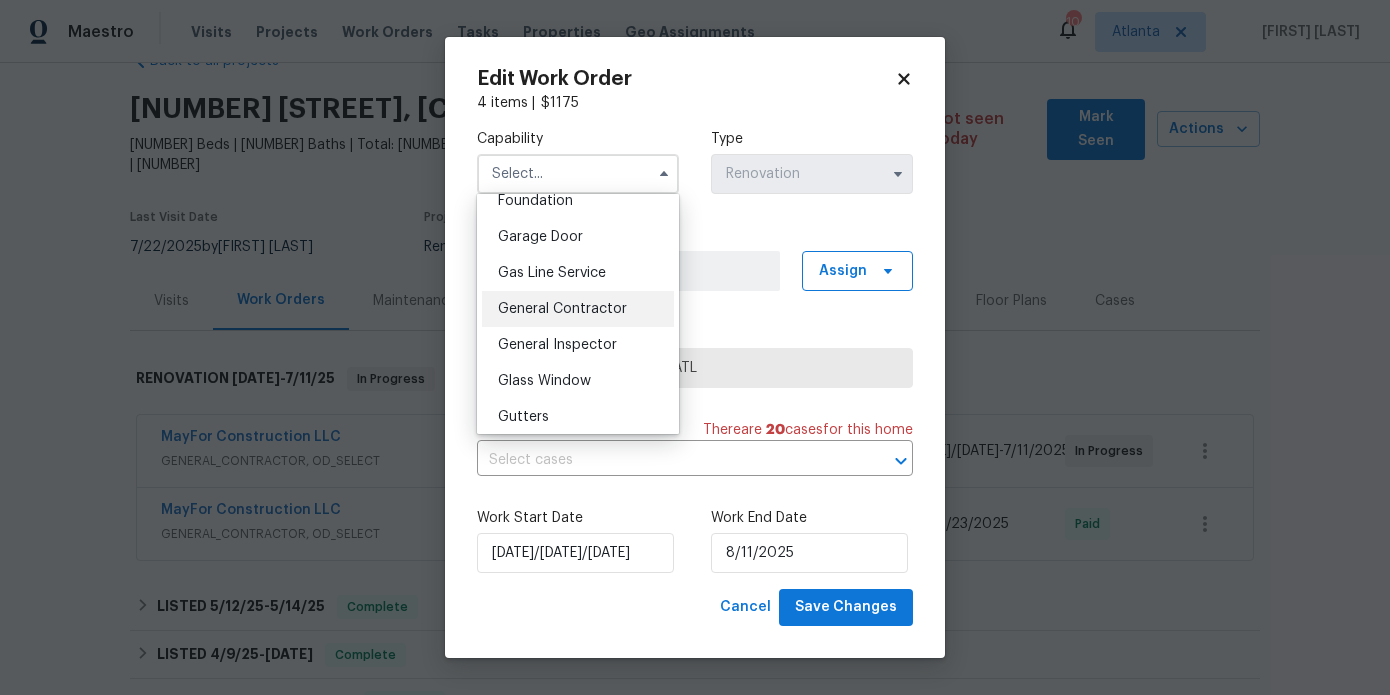 click on "General Contractor" at bounding box center (562, 309) 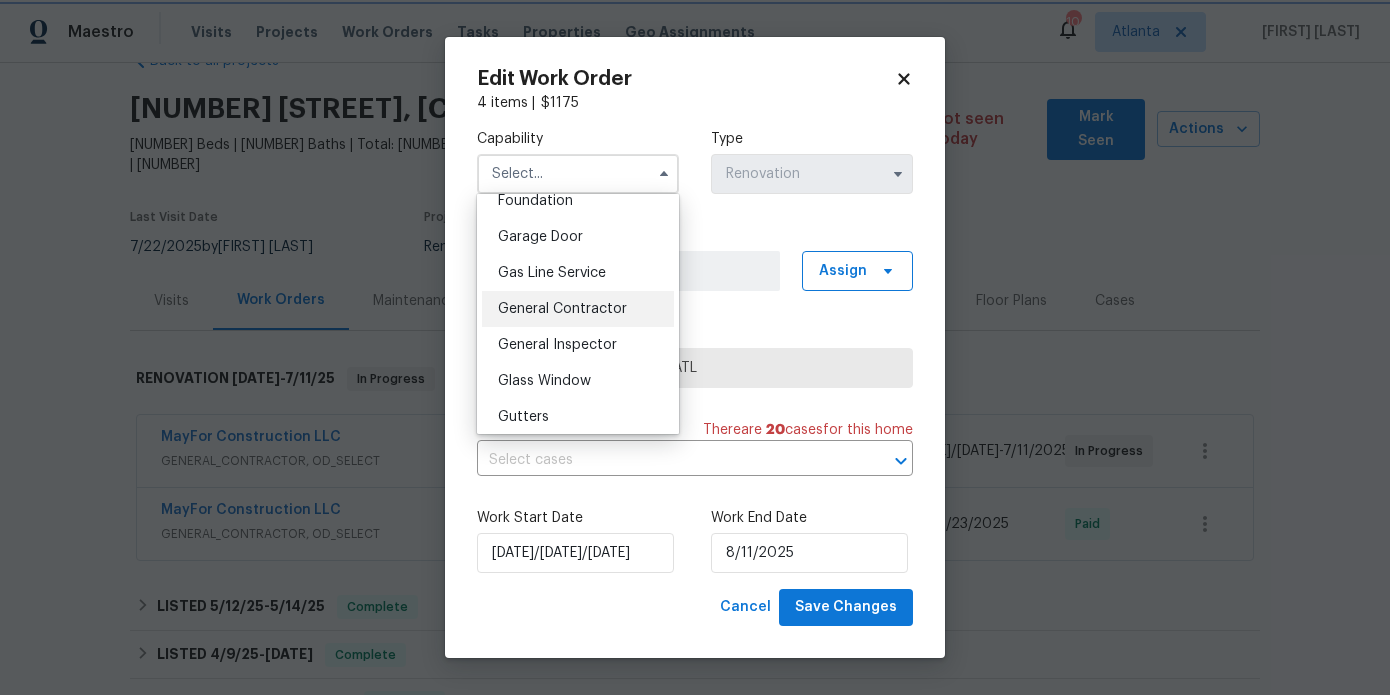 type on "General Contractor" 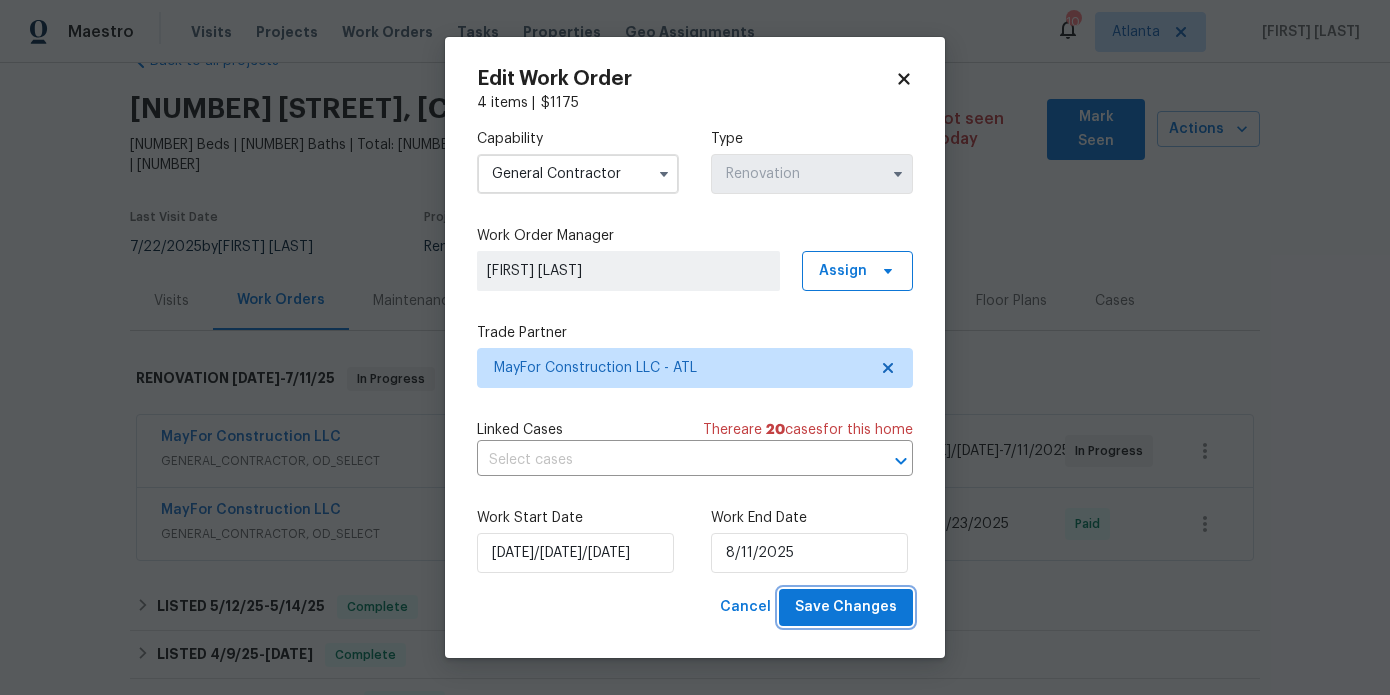 click on "Save Changes" at bounding box center [846, 607] 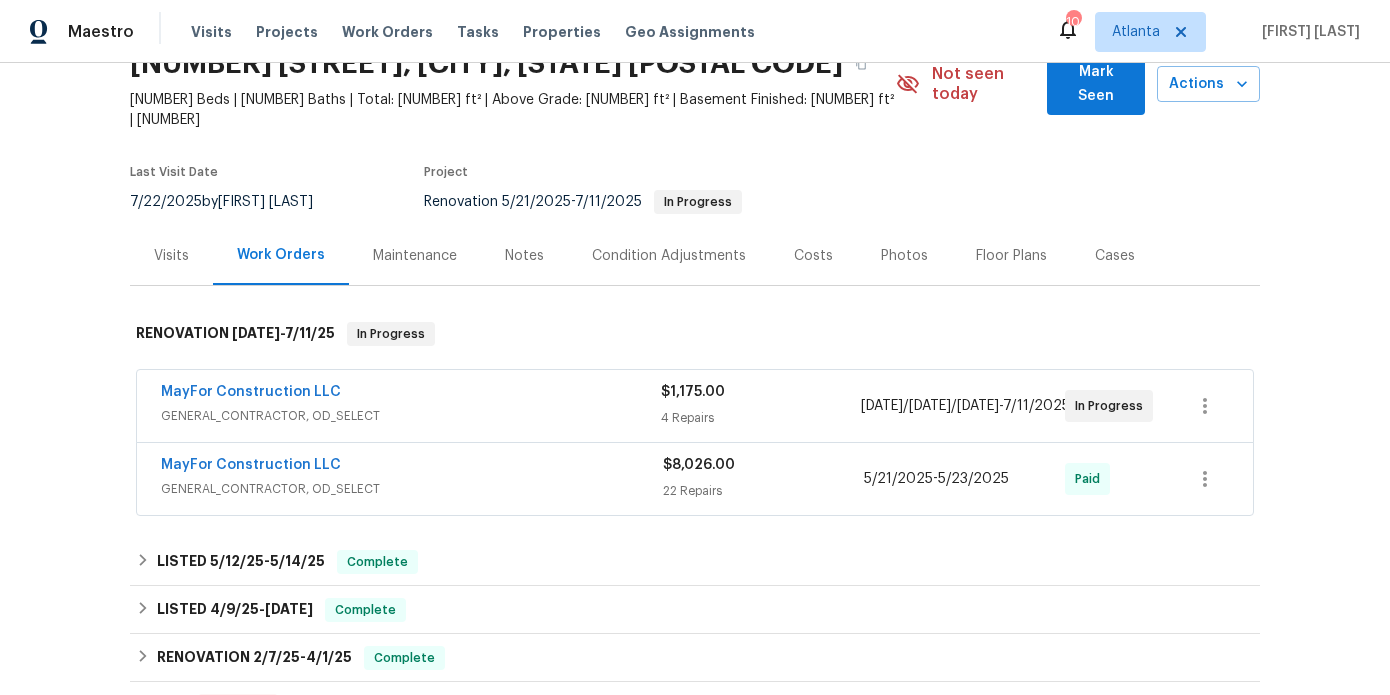 scroll, scrollTop: 111, scrollLeft: 0, axis: vertical 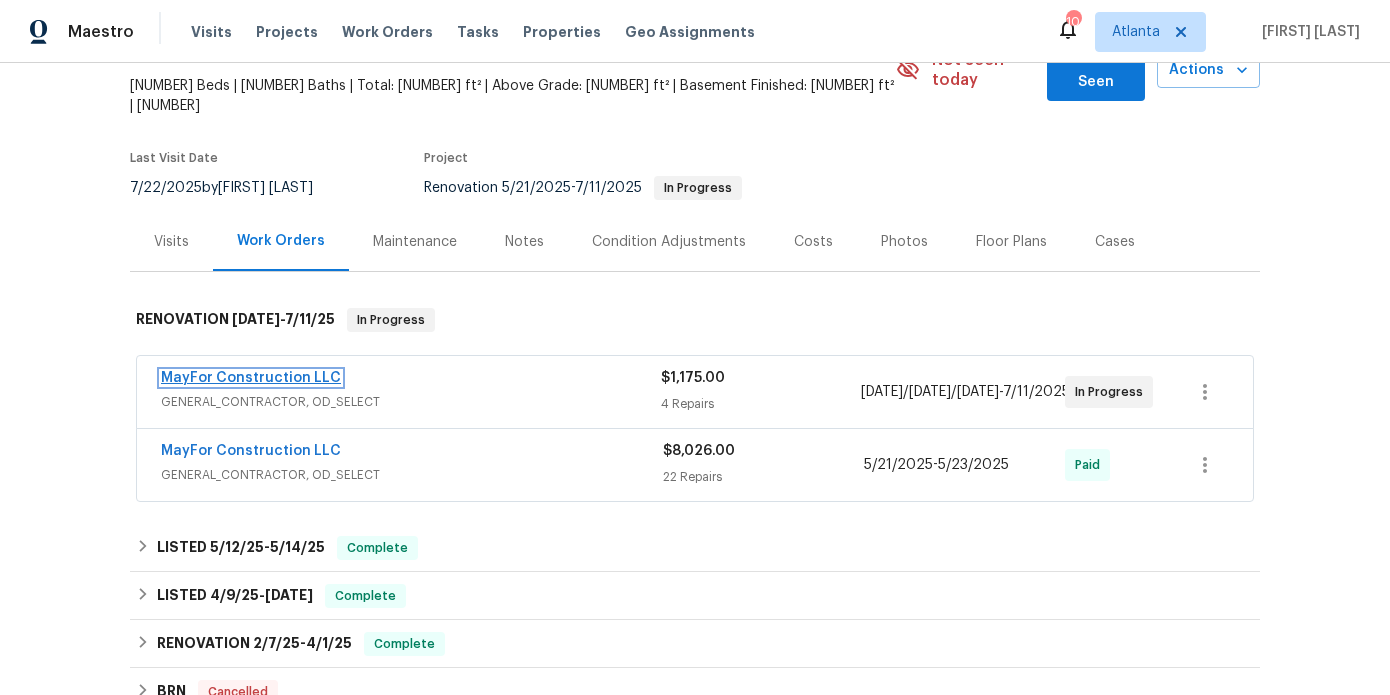 click on "MayFor Construction LLC" at bounding box center [251, 378] 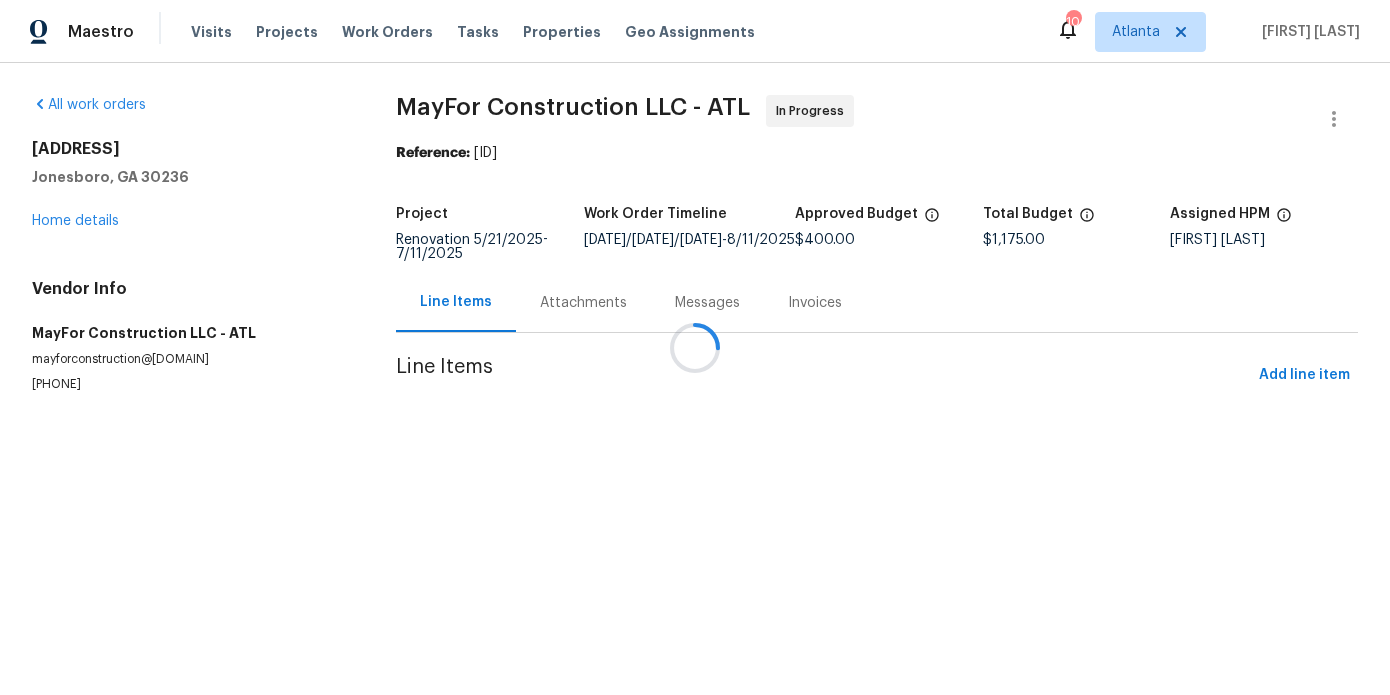 scroll, scrollTop: 0, scrollLeft: 0, axis: both 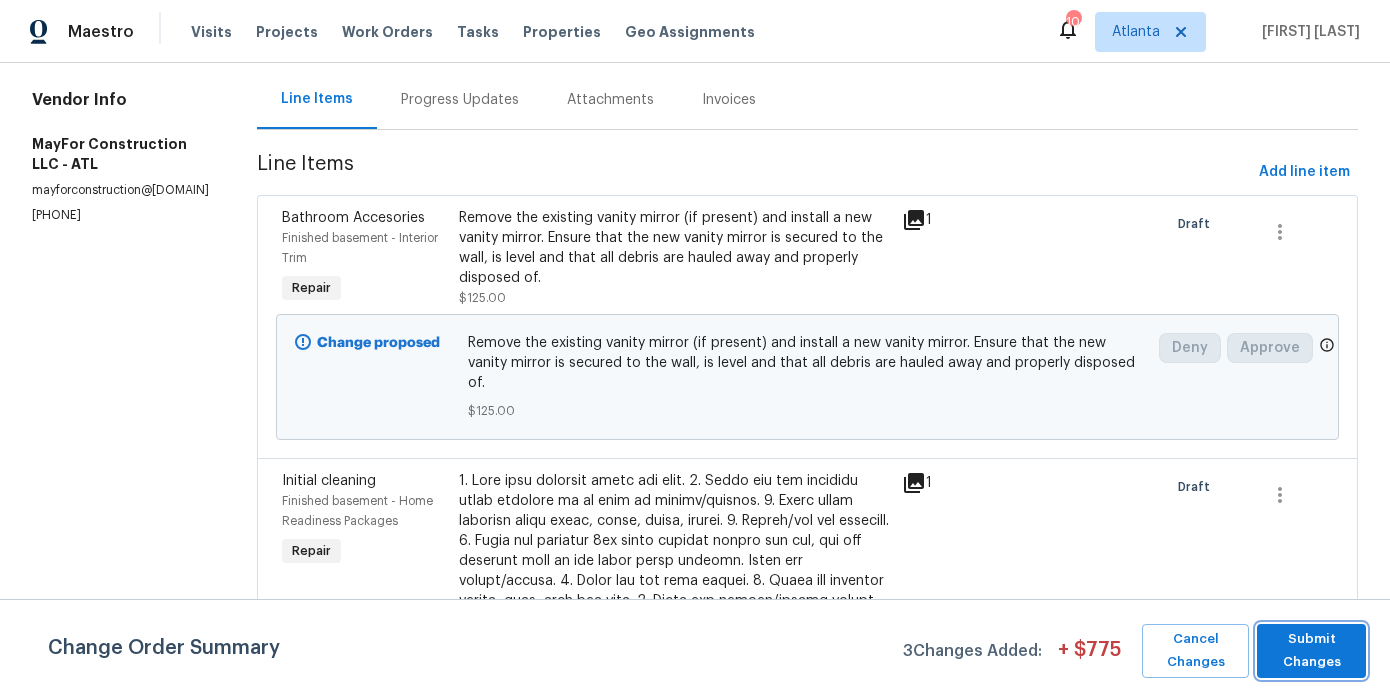 click on "Submit Changes" at bounding box center [1311, 651] 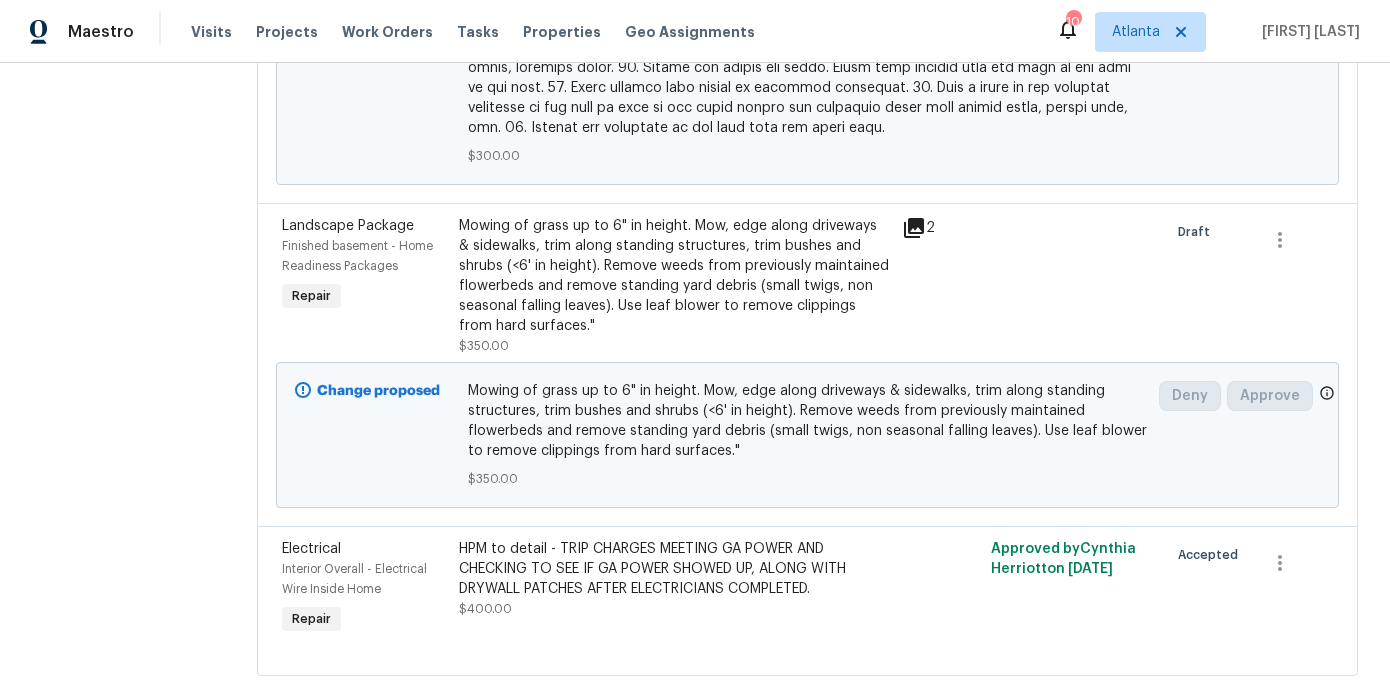 scroll, scrollTop: 0, scrollLeft: 0, axis: both 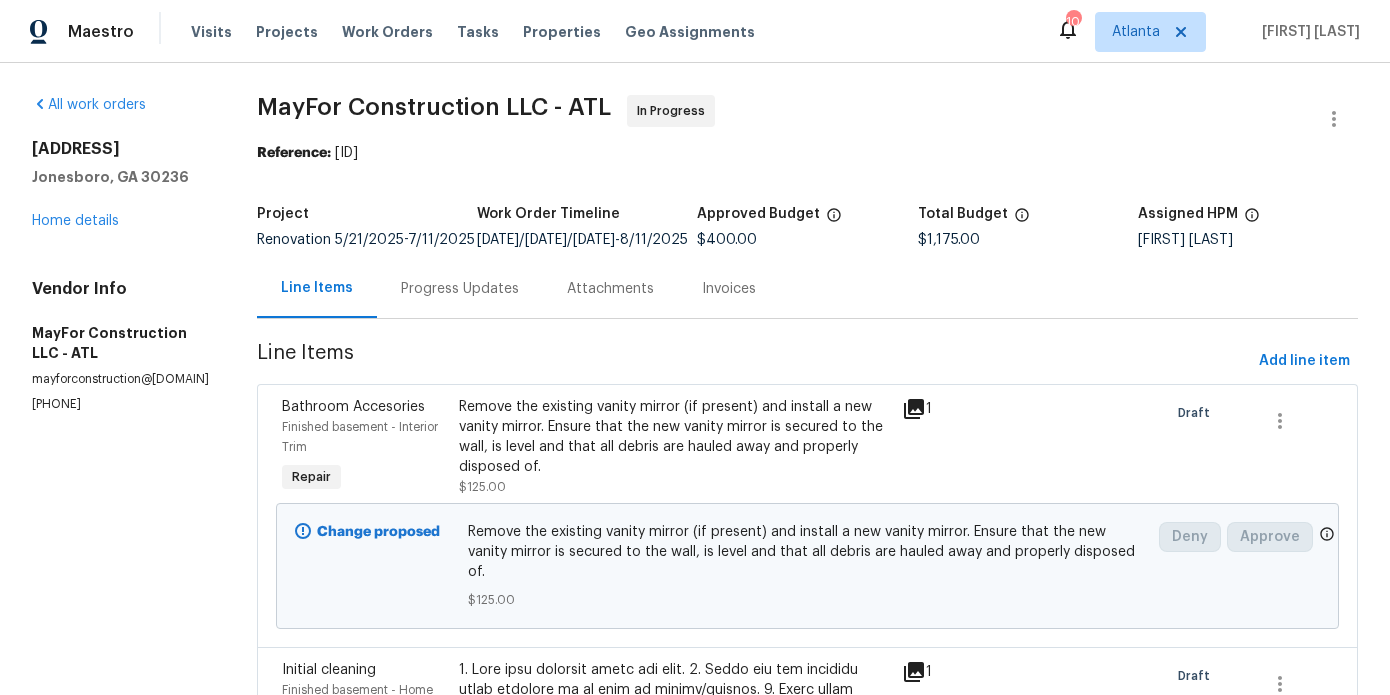 click on "Progress Updates" at bounding box center [460, 289] 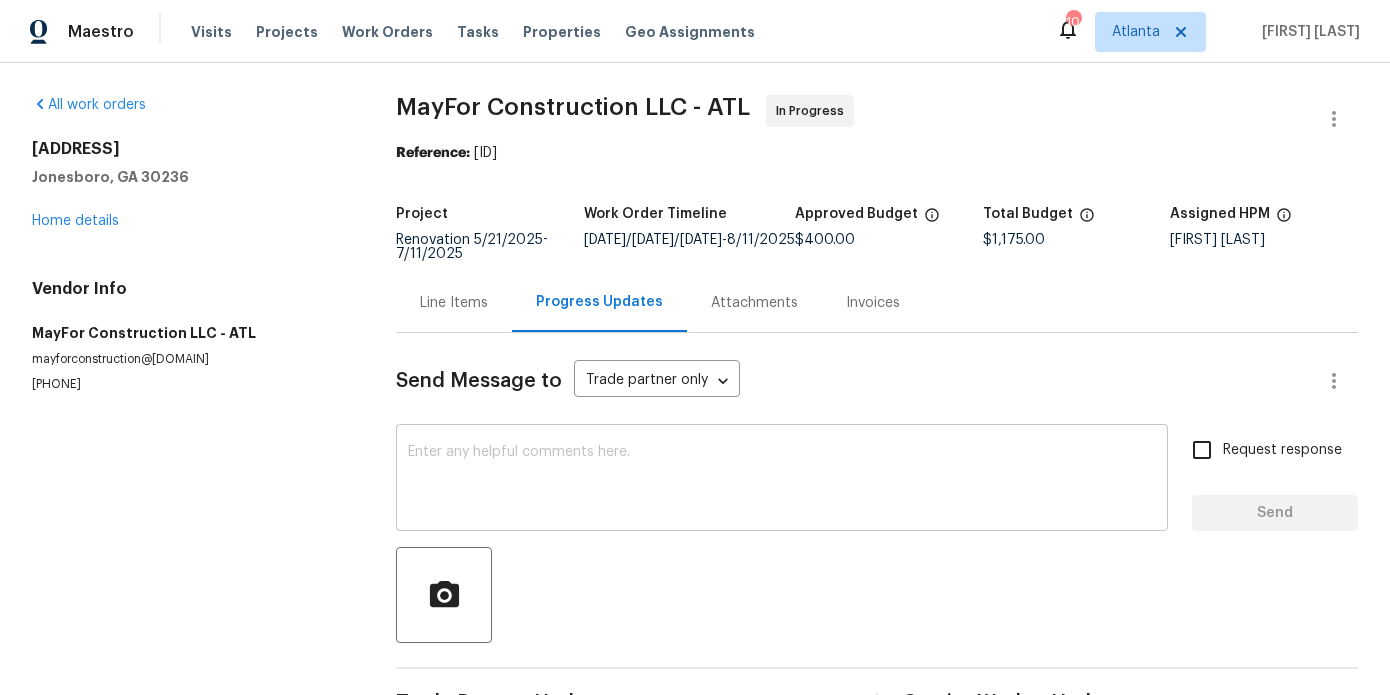 scroll, scrollTop: 62, scrollLeft: 0, axis: vertical 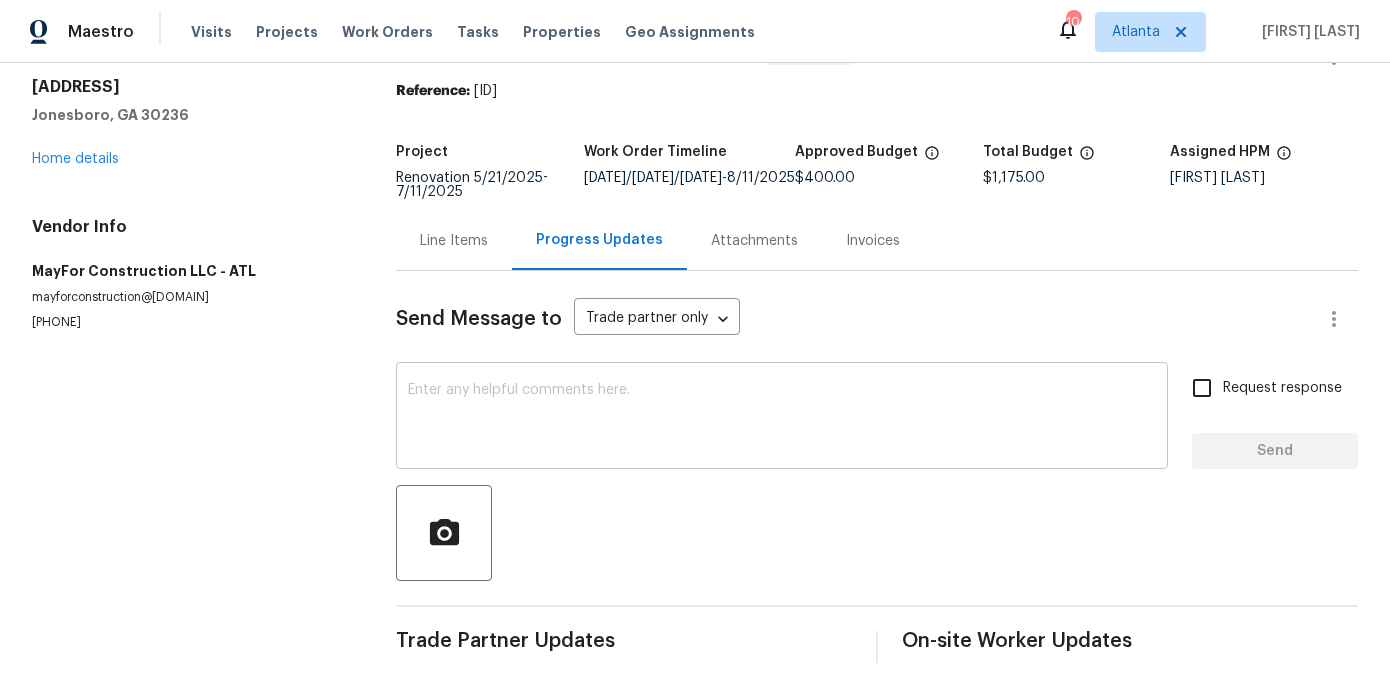 click at bounding box center (782, 418) 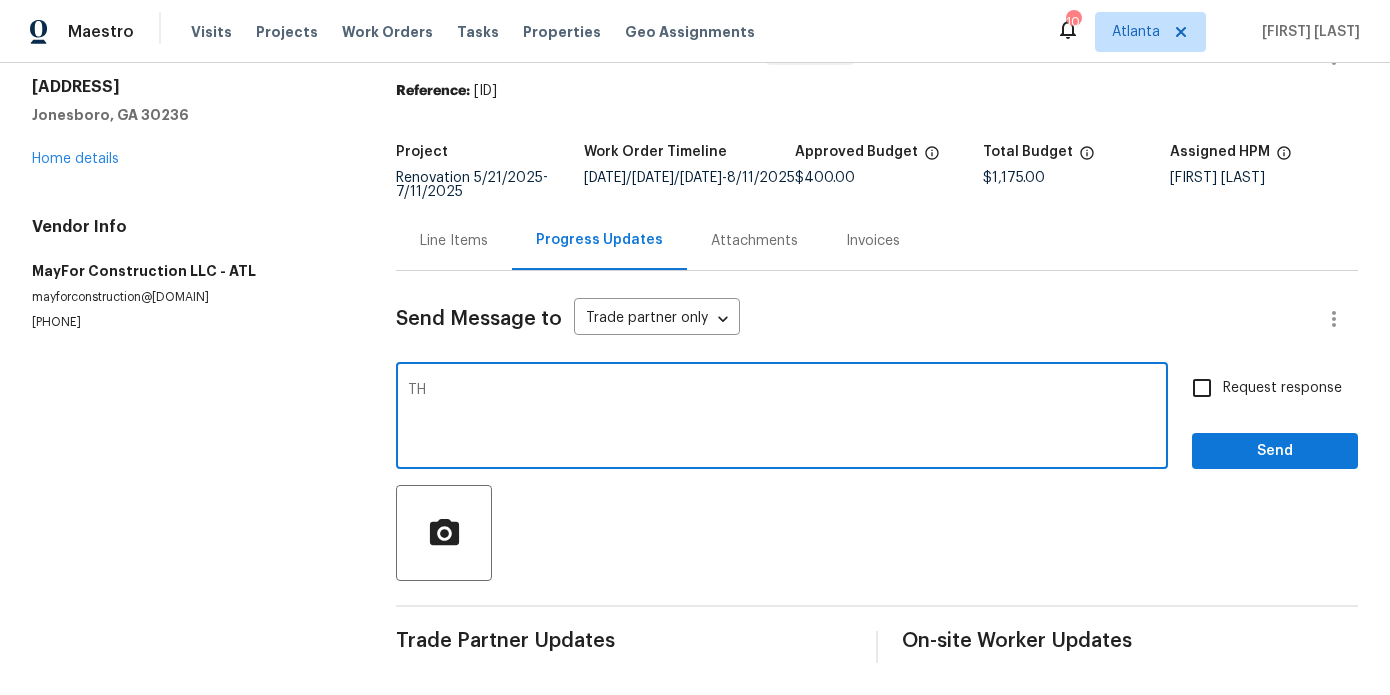 type on "T" 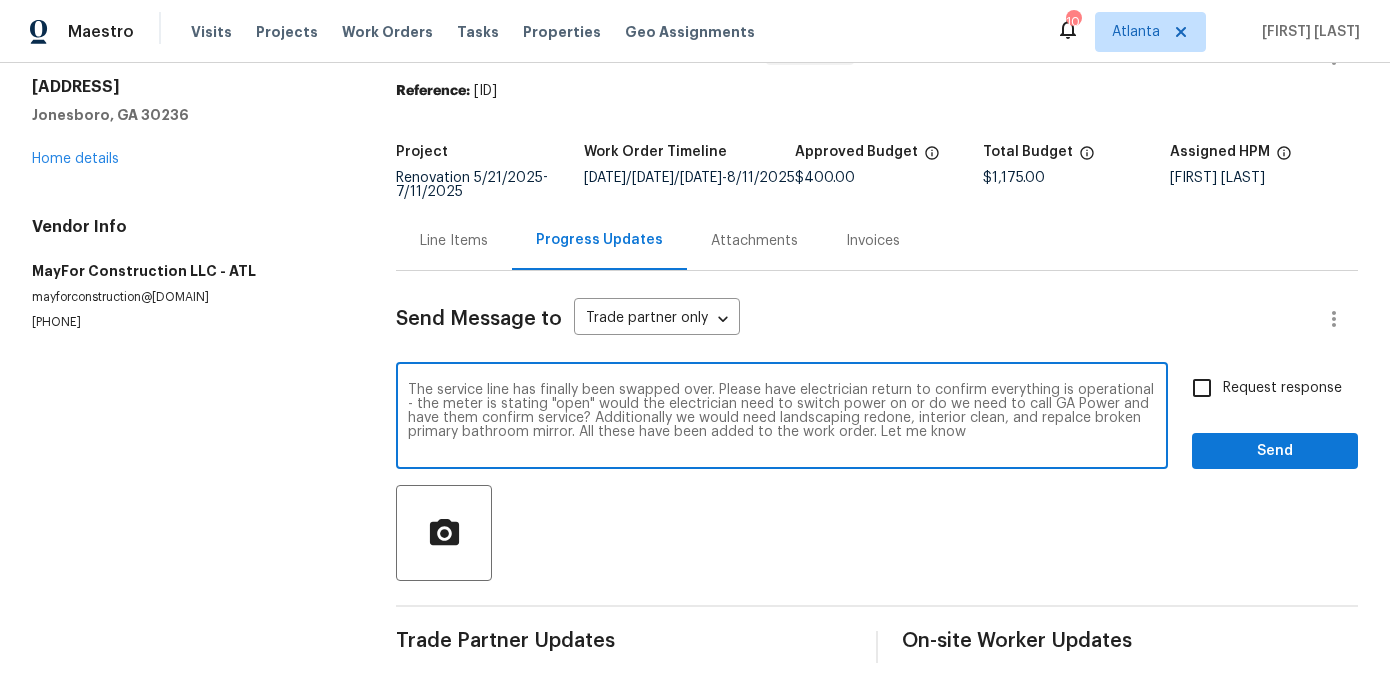 click on "The service line has finally been swapped over. Please have electrician return to confirm everything is operational - the meter is stating "open" would the electrician need to switch power on or do we need to call GA Power and have them confirm service? Additionally we would need landscaping redone, interior clean, and repalce broken primary bathroom mirror. All these have been added to the work order. Let me know" at bounding box center (782, 418) 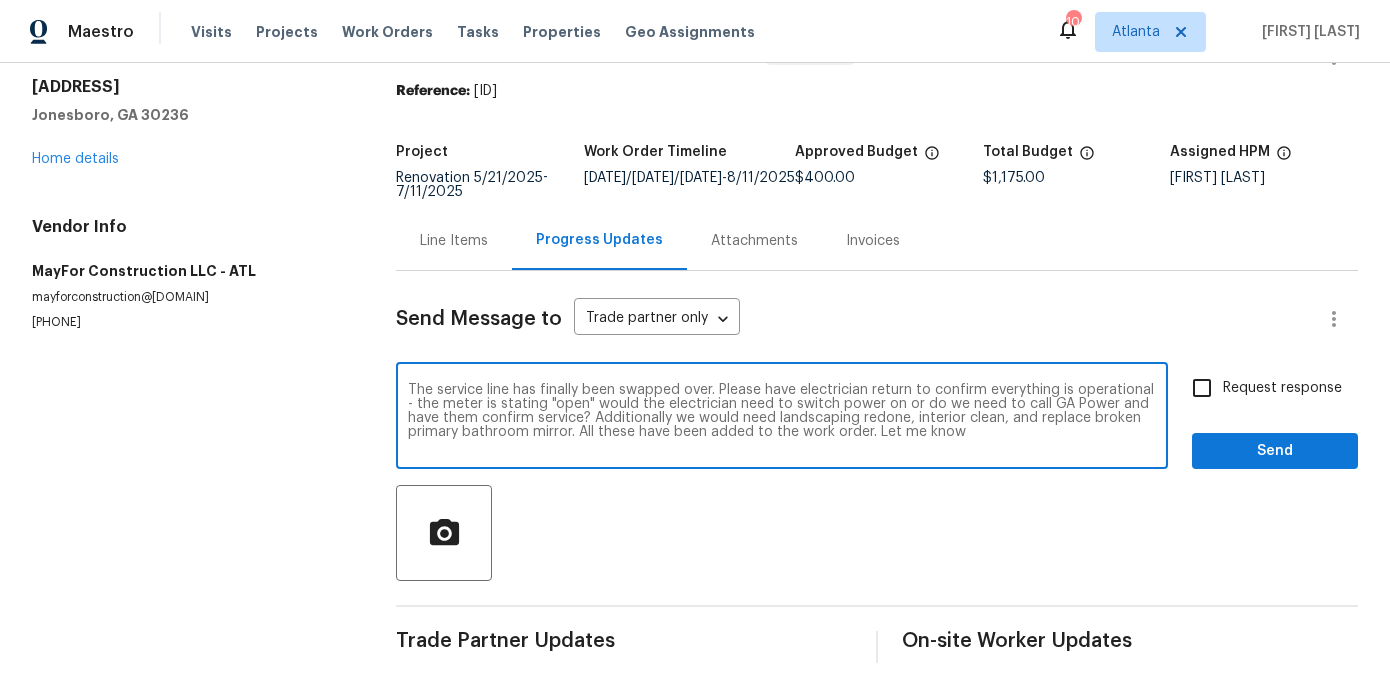 click on "The service line has finally been swapped over. Please have electrician return to confirm everything is operational - the meter is stating "open" would the electrician need to switch power on or do we need to call GA Power and have them confirm service? Additionally we would need landscaping redone, interior clean, and replace broken primary bathroom mirror. All these have been added to the work order. Let me know" at bounding box center [782, 418] 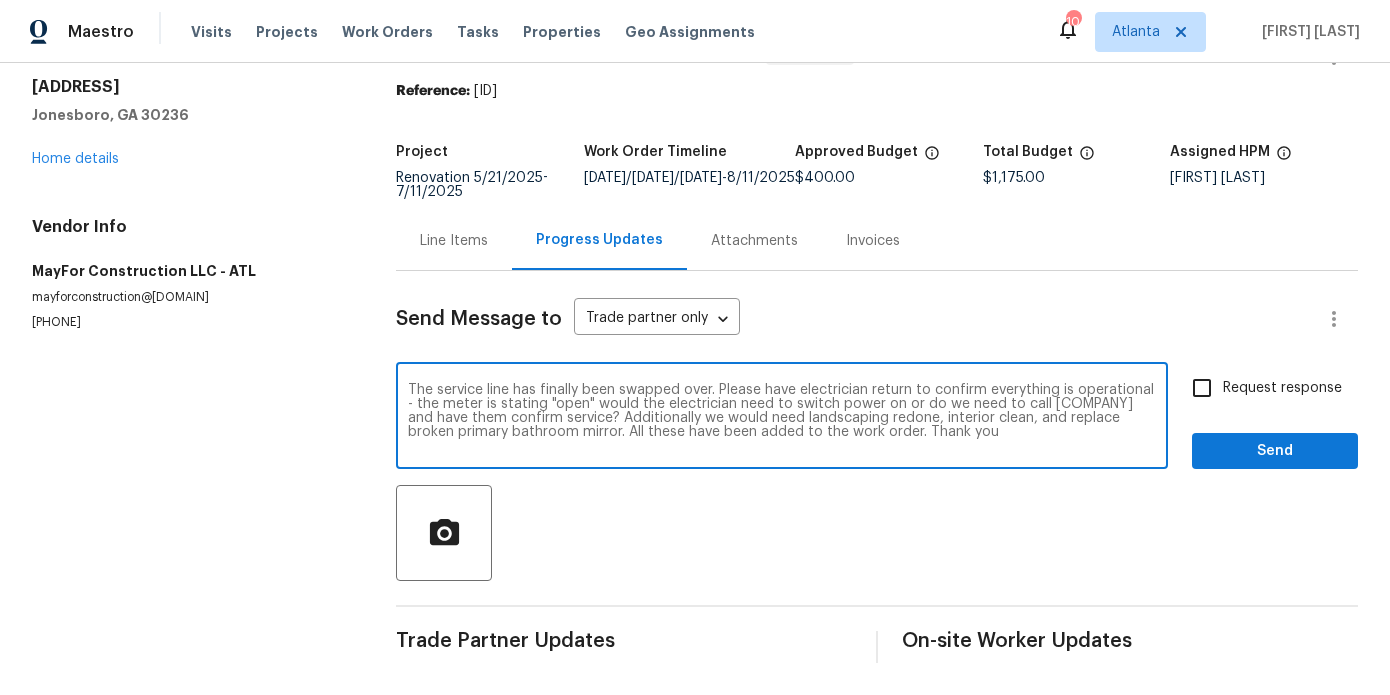 type on "The service line has finally been swapped over. Please have electrician return to confirm everything is operational - the meter is stating "open" would the electrician need to switch power on or do we need to call GA Power and have them confirm service? Additionally we would need landscaping redone, interior clean, and replace broken primary bathroom mirror. All these have been added to the work order. Thank you" 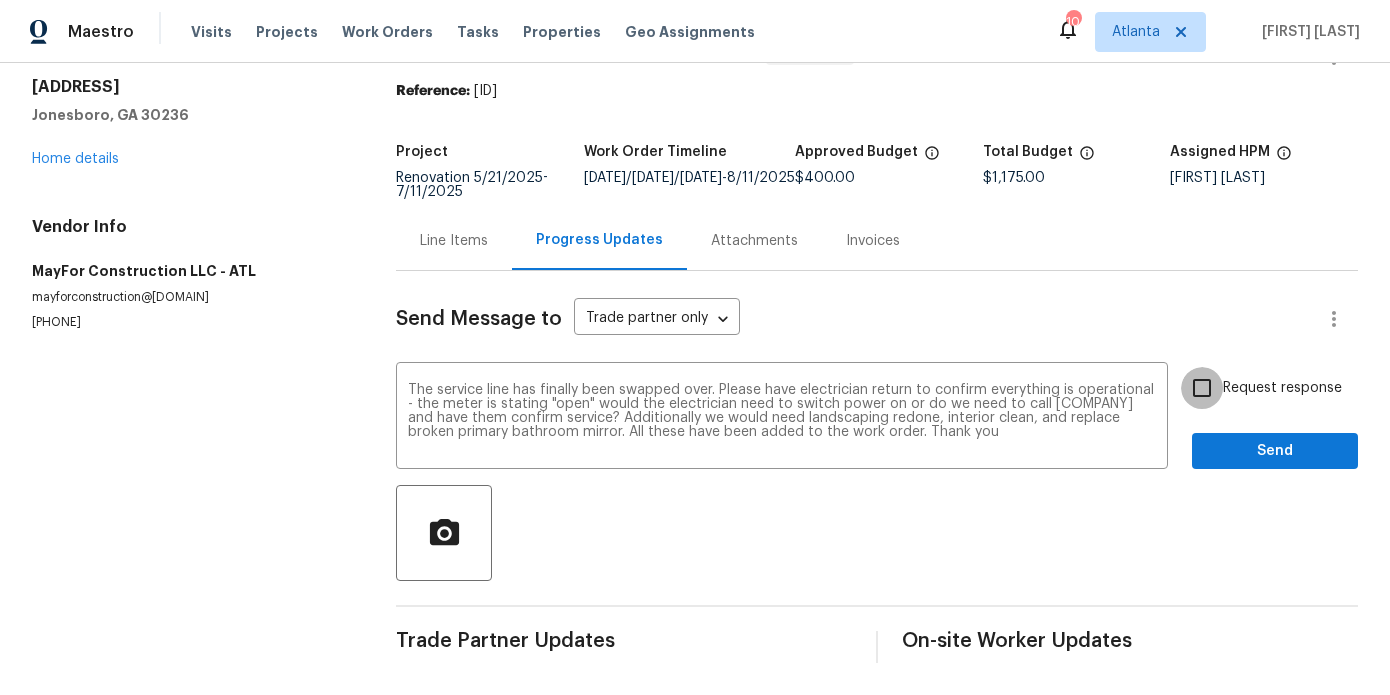 click on "Request response" at bounding box center [1202, 388] 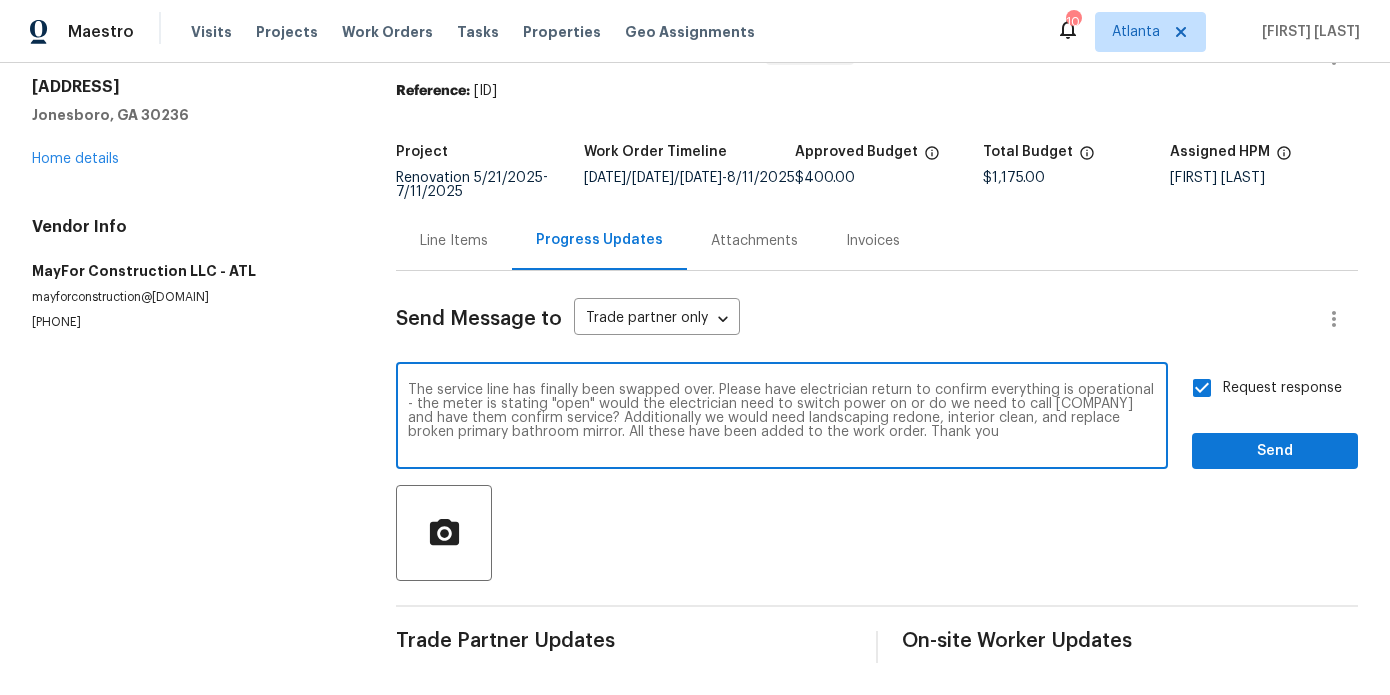 drag, startPoint x: 867, startPoint y: 431, endPoint x: 403, endPoint y: 393, distance: 465.55344 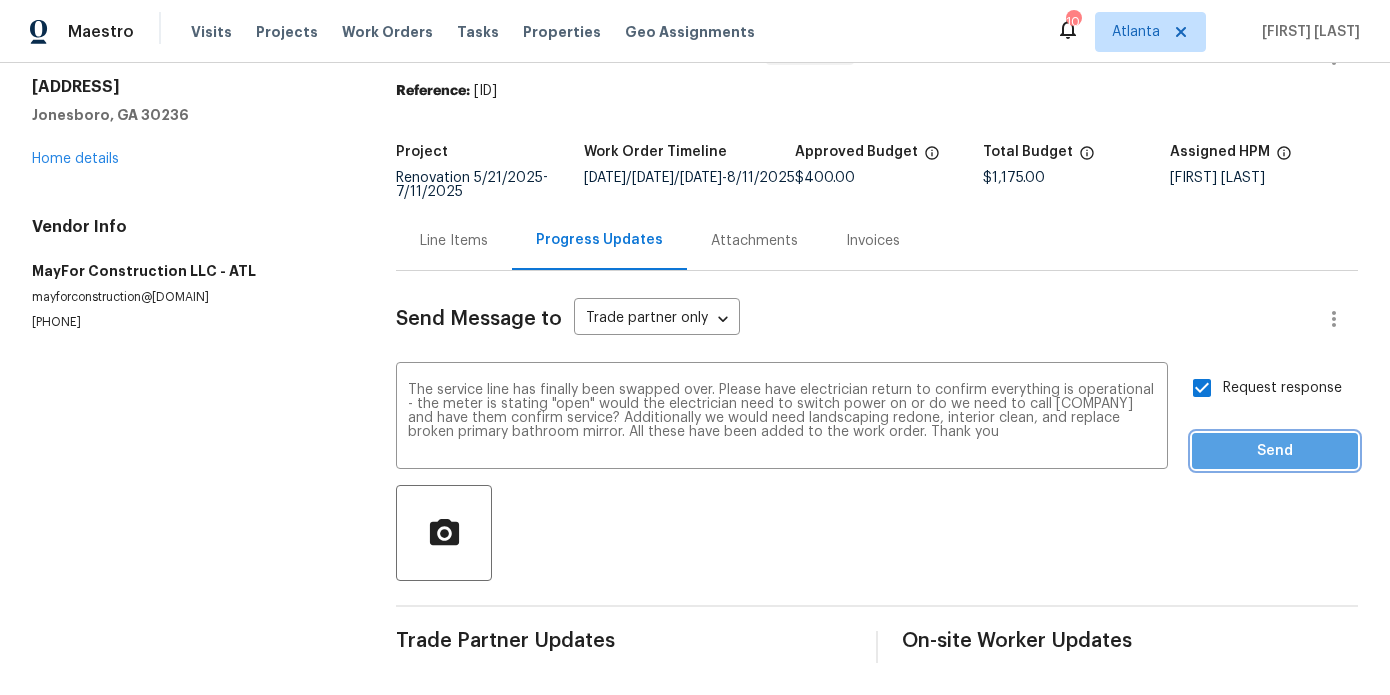 click on "Send" at bounding box center (1275, 451) 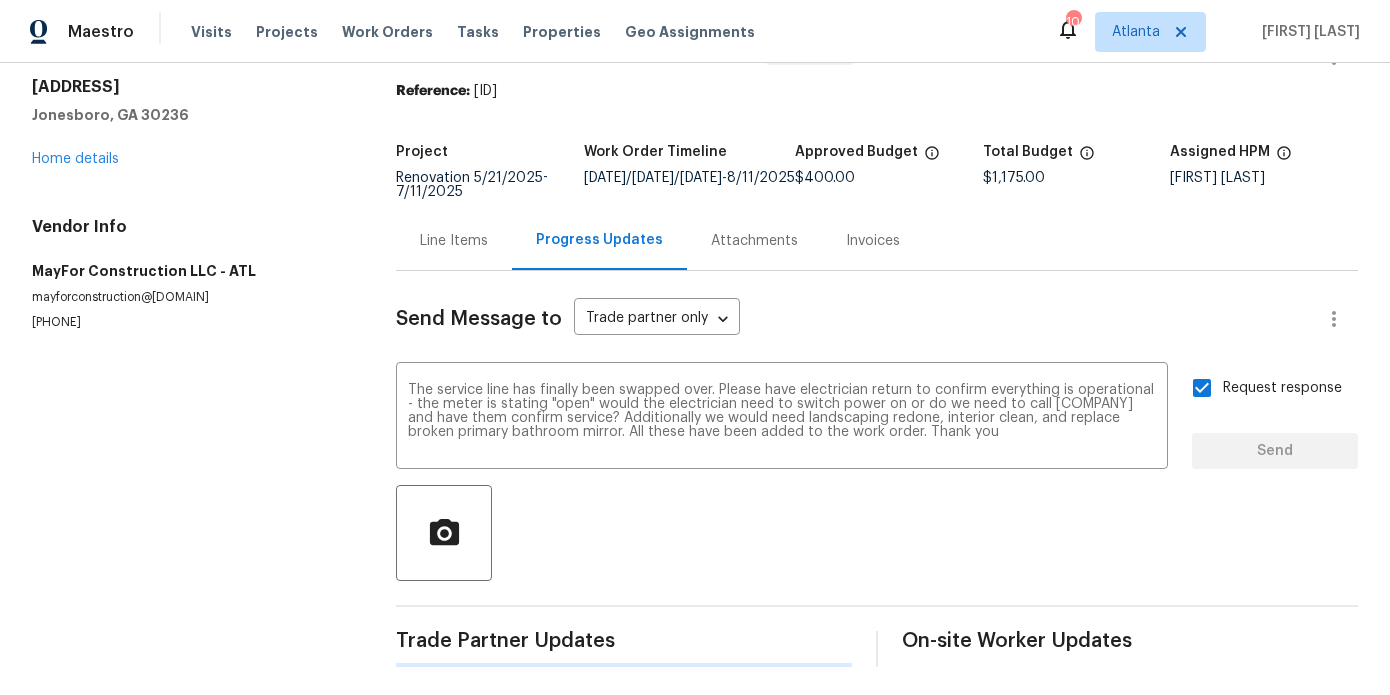 type 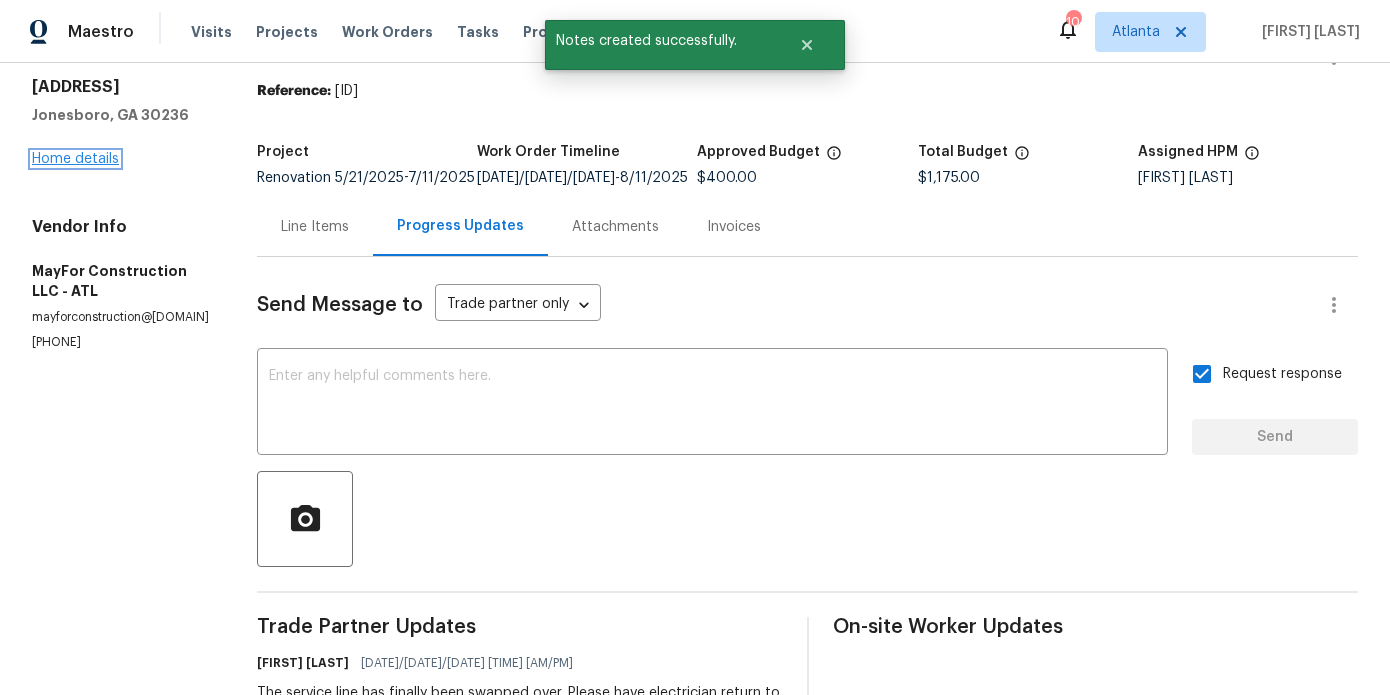 click on "Home details" at bounding box center [75, 159] 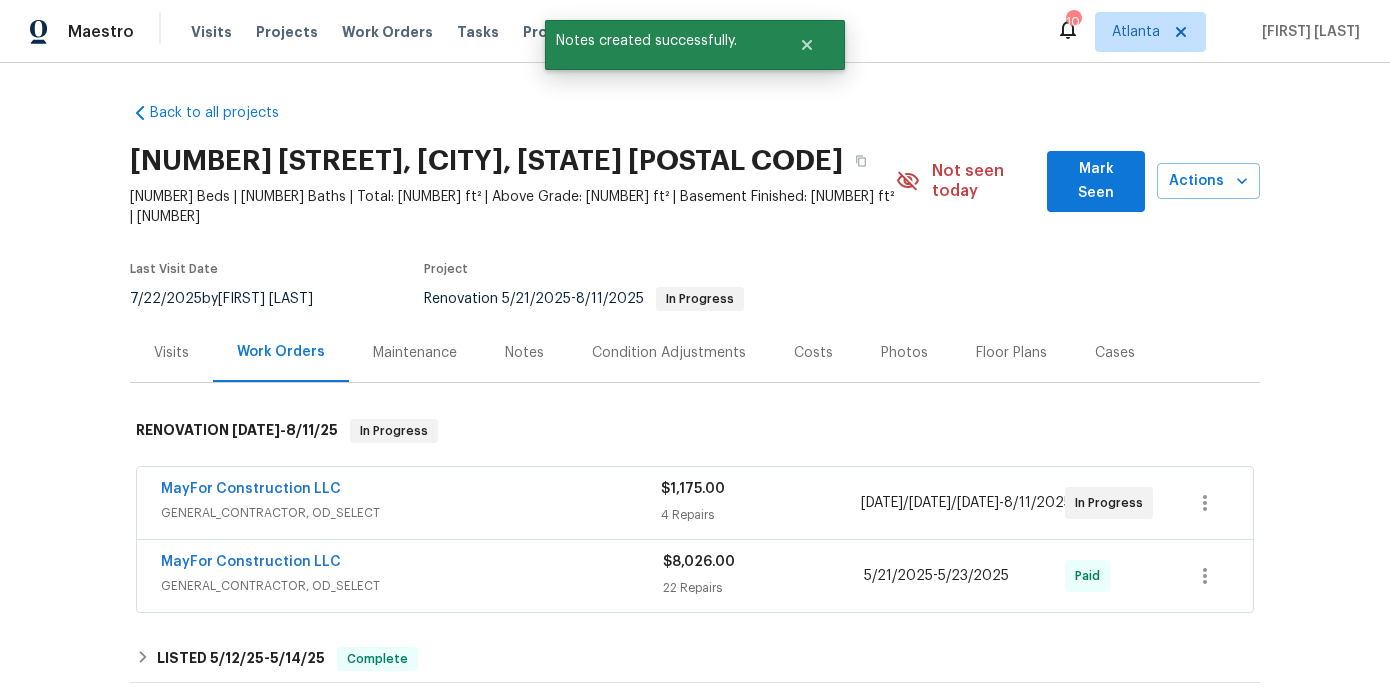click on "Notes" at bounding box center (524, 353) 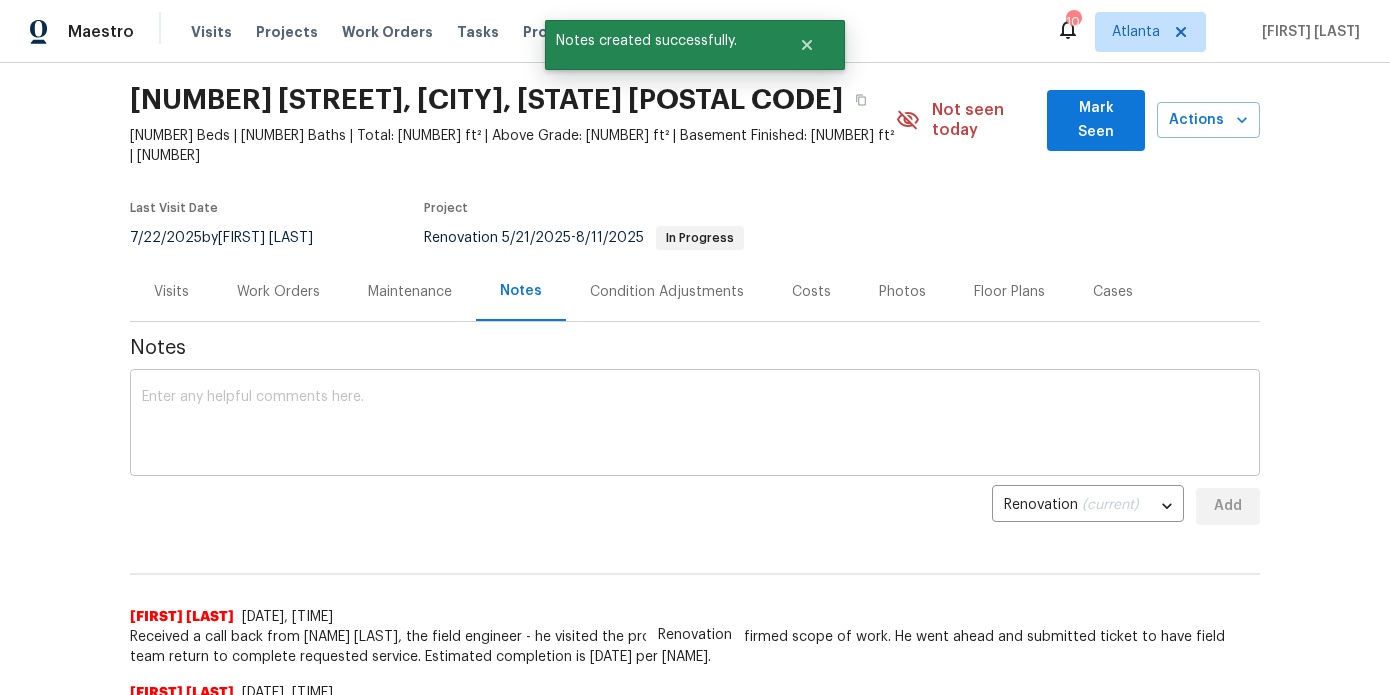 scroll, scrollTop: 110, scrollLeft: 0, axis: vertical 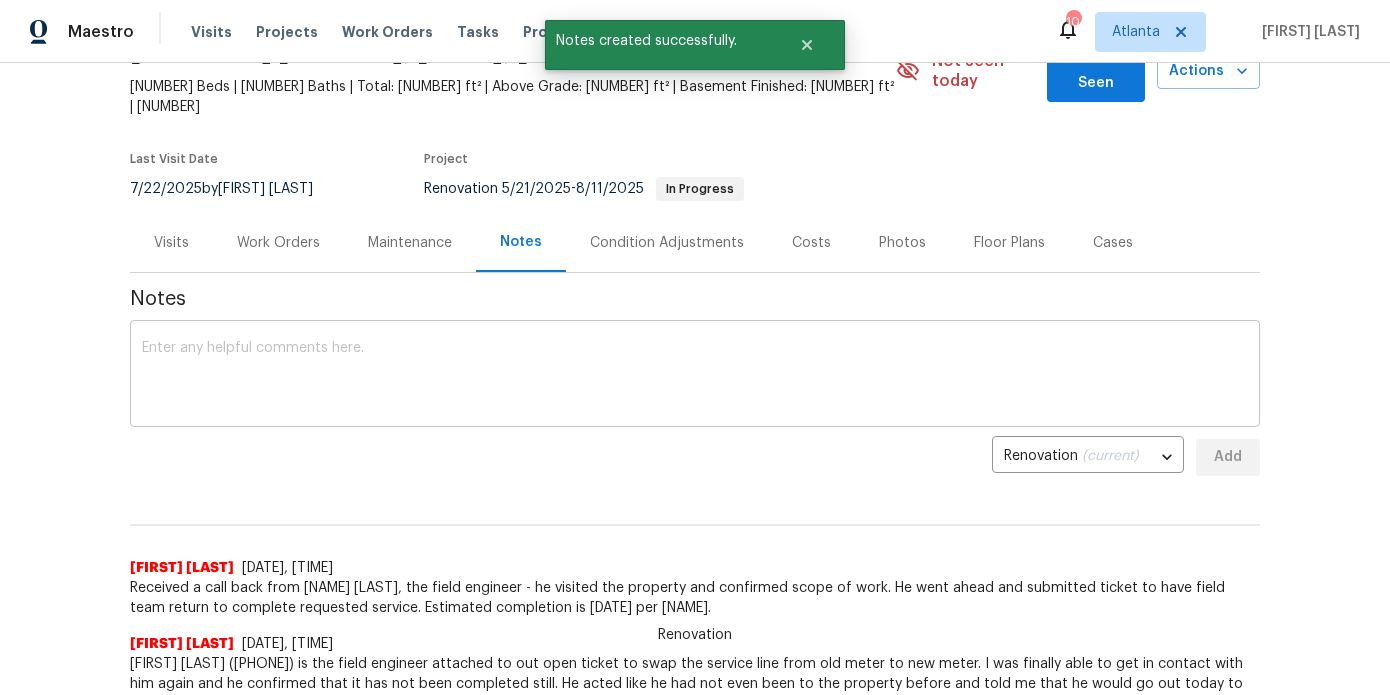 click on "x ​" at bounding box center [695, 376] 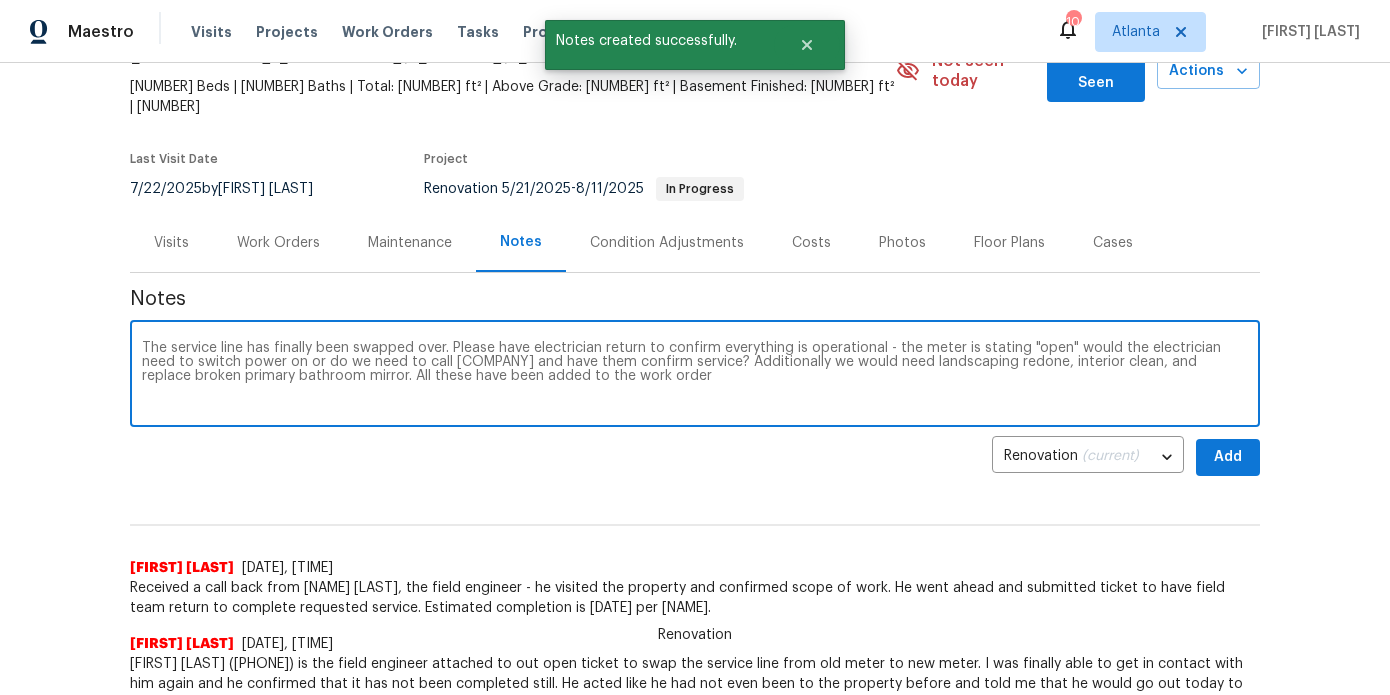scroll, scrollTop: 127, scrollLeft: 0, axis: vertical 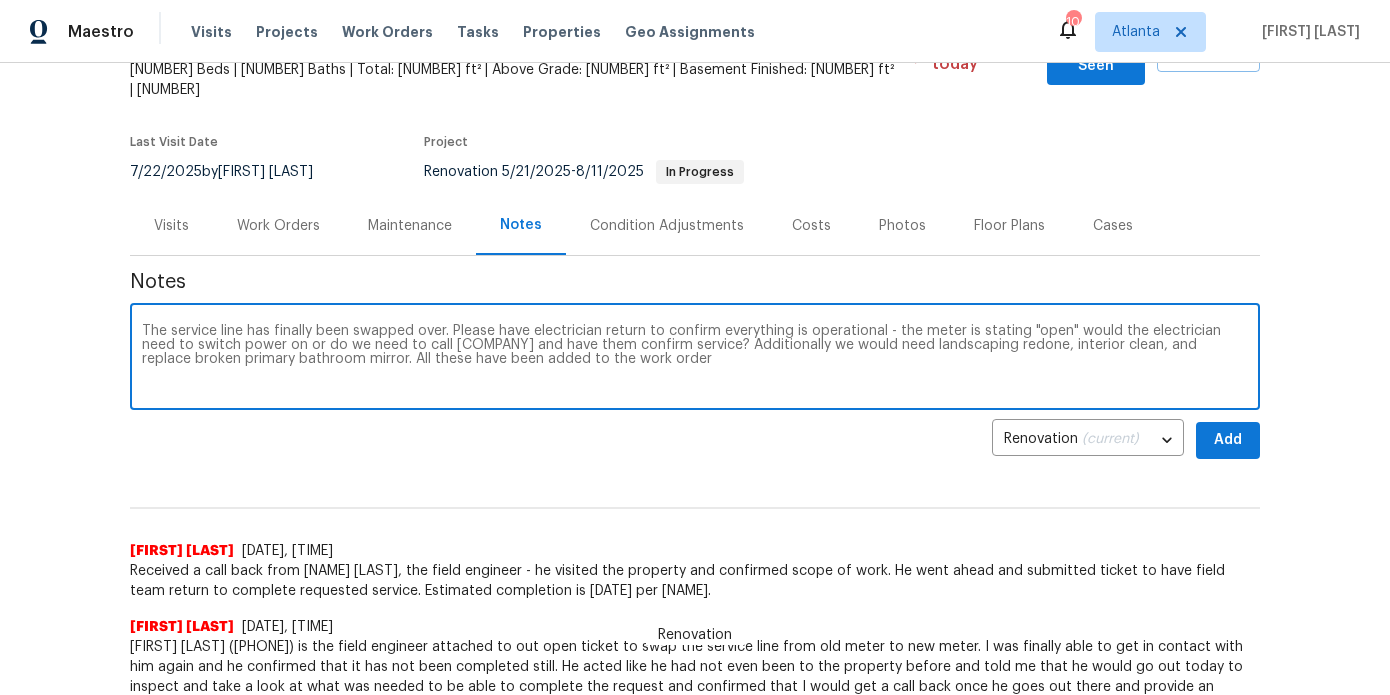 drag, startPoint x: 448, startPoint y: 309, endPoint x: 530, endPoint y: 307, distance: 82.02438 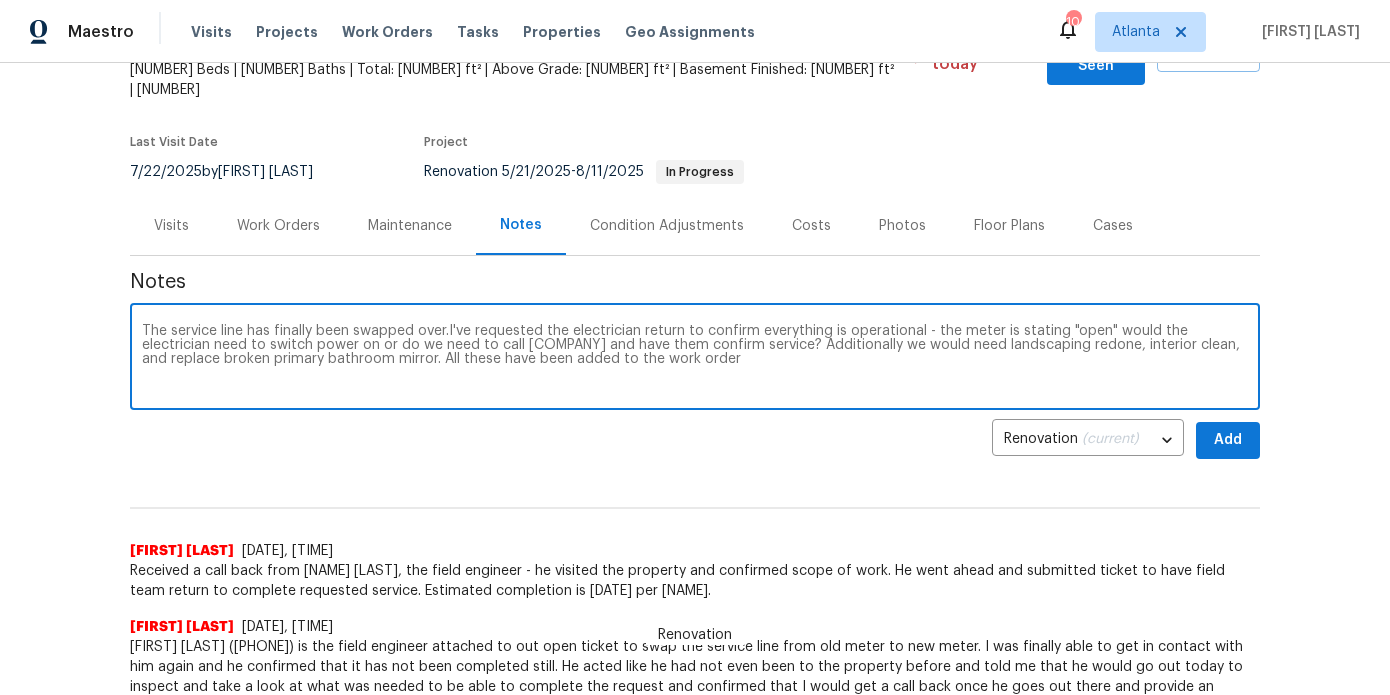 click on "The service line has finally been swapped over.I've requested the electrician return to confirm everything is operational - the meter is stating "open" would the electrician need to switch power on or do we need to call GA Power and have them confirm service? Additionally we would need landscaping redone, interior clean, and replace broken primary bathroom mirror. All these have been added to the work order" at bounding box center [695, 359] 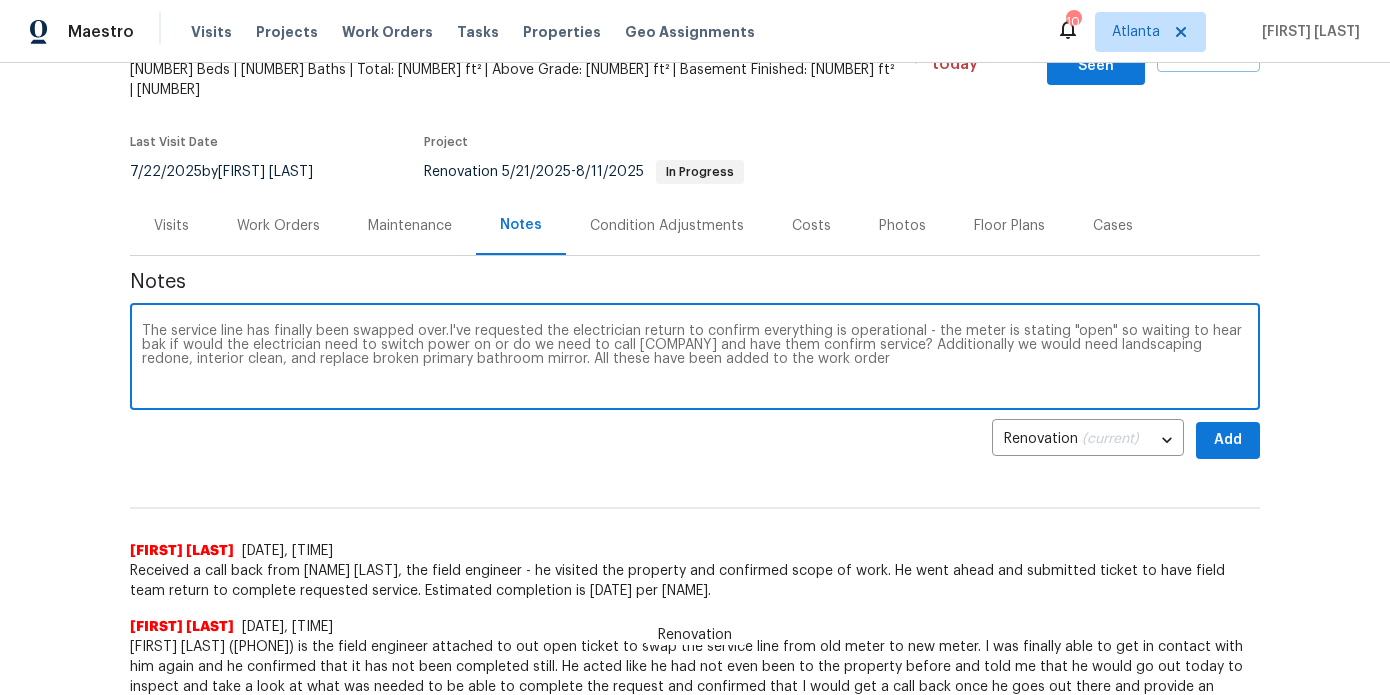 click on "The service line has finally been swapped over.I've requested the electrician return to confirm everything is operational - the meter is stating "open" so waiting to hear bak if would the electrician need to switch power on or do we need to call GA Power and have them confirm service? Additionally we would need landscaping redone, interior clean, and replace broken primary bathroom mirror. All these have been added to the work order" at bounding box center [695, 359] 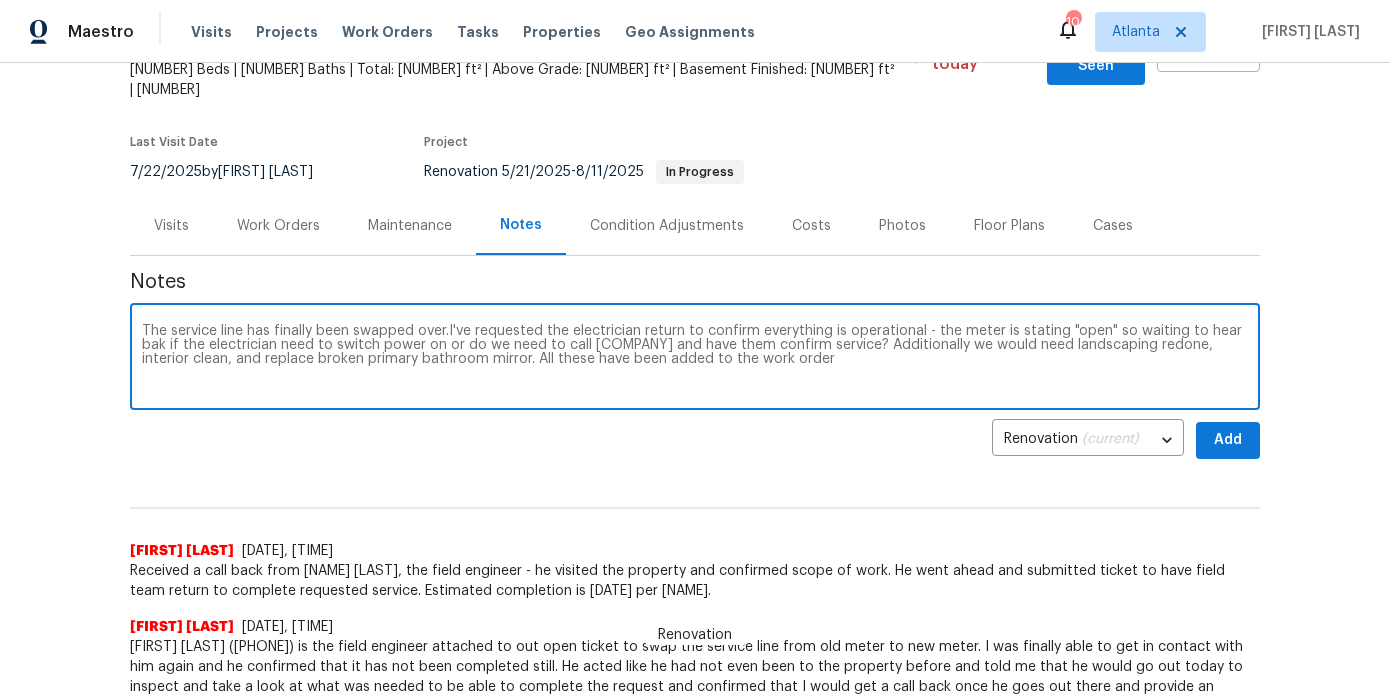 click on "The service line has finally been swapped over.I've requested the electrician return to confirm everything is operational - the meter is stating "open" so waiting to hear bak if the electrician need to switch power on or do we need to call GA Power and have them confirm service? Additionally we would need landscaping redone, interior clean, and replace broken primary bathroom mirror. All these have been added to the work order" at bounding box center [695, 359] 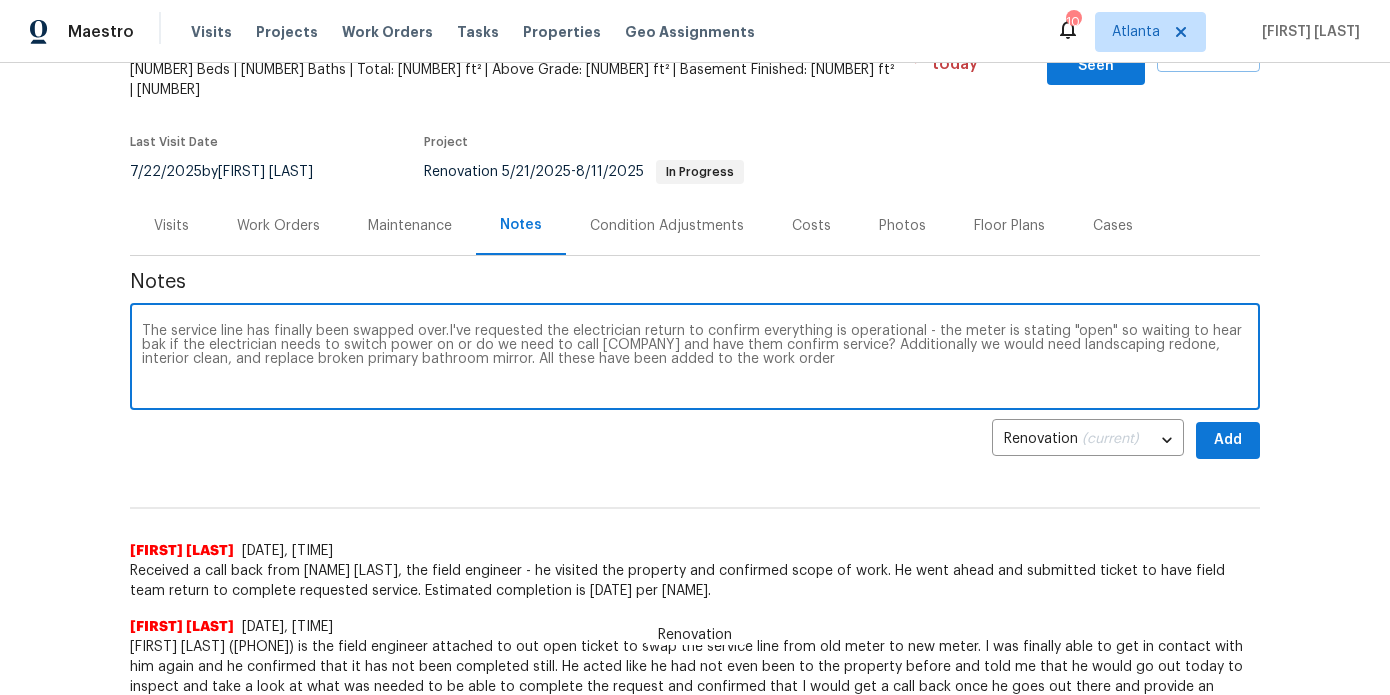 click on "The service line has finally been swapped over.I've requested the electrician return to confirm everything is operational - the meter is stating "open" so waiting to hear bak if the electrician needs to switch power on or do we need to call GA Power and have them confirm service? Additionally we would need landscaping redone, interior clean, and replace broken primary bathroom mirror. All these have been added to the work order" at bounding box center (695, 359) 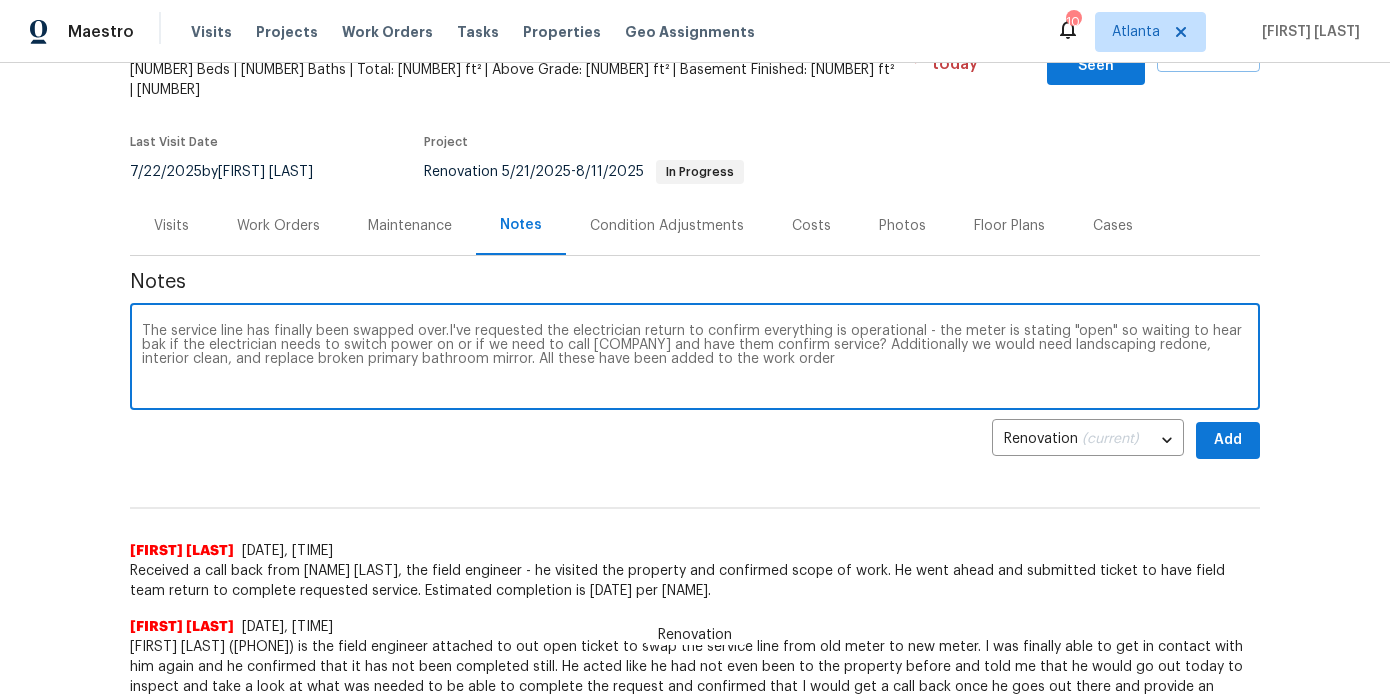 click on "The service line has finally been swapped over.I've requested the electrician return to confirm everything is operational - the meter is stating "open" so waiting to hear bak if the electrician needs to switch power on or if we need to call GA Power and have them confirm service? Additionally we would need landscaping redone, interior clean, and replace broken primary bathroom mirror. All these have been added to the work order" at bounding box center [695, 359] 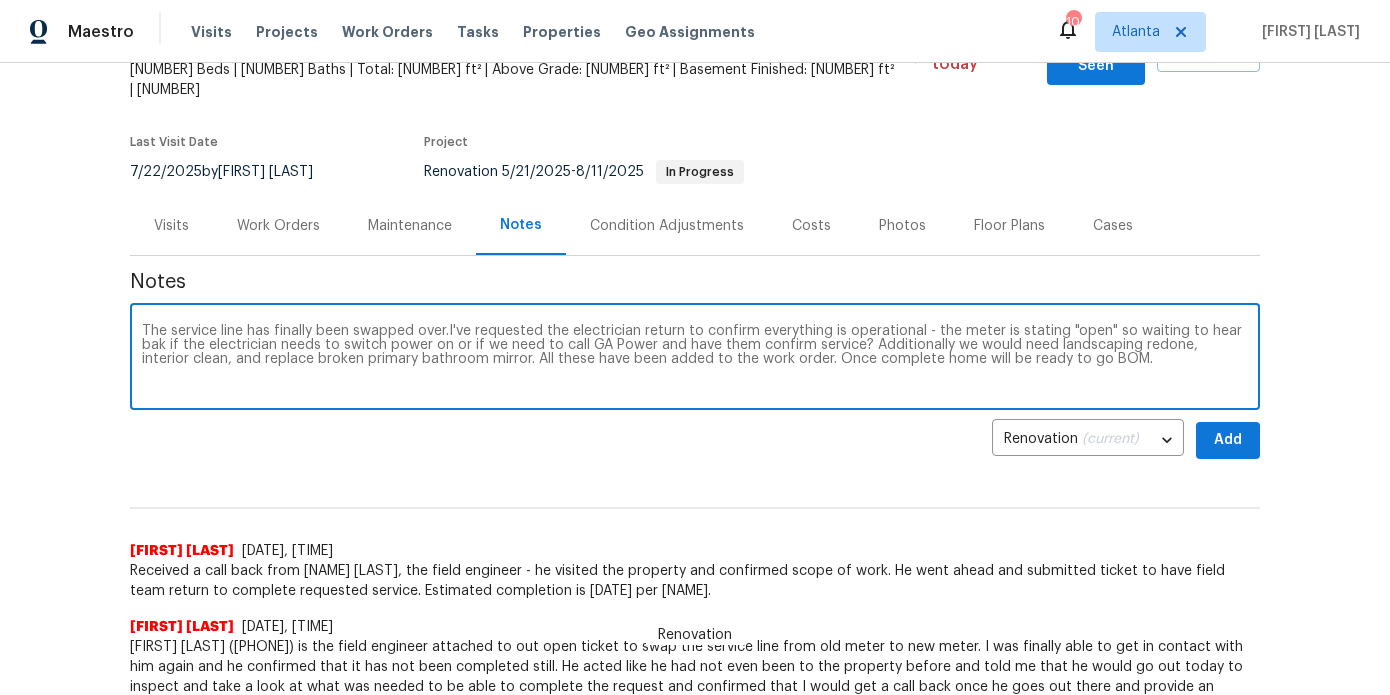 type on "The service line has finally been swapped over.I've requested the electrician return to confirm everything is operational - the meter is stating "open" so waiting to hear bak if the electrician needs to switch power on or if we need to call GA Power and have them confirm service? Additionally we would need landscaping redone, interior clean, and replace broken primary bathroom mirror. All these have been added to the work order. Once complete home will be ready to go BOM." 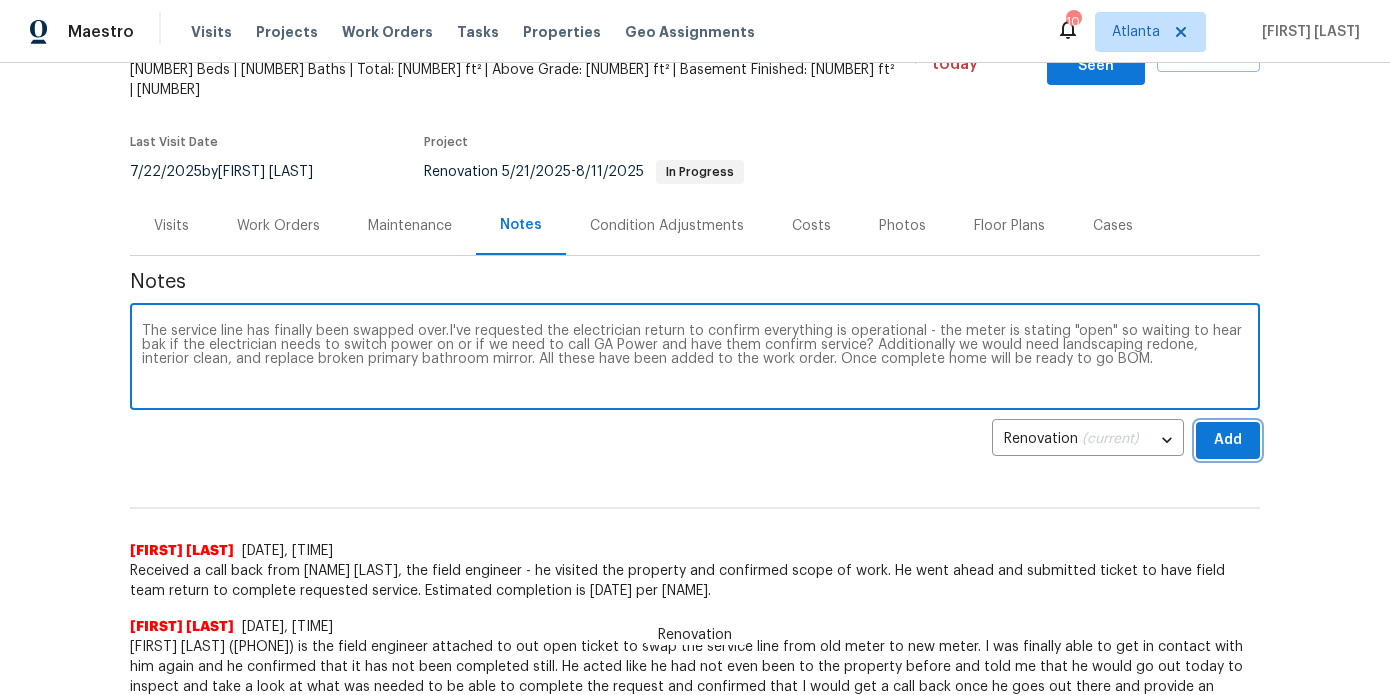 click on "Add" at bounding box center [1228, 440] 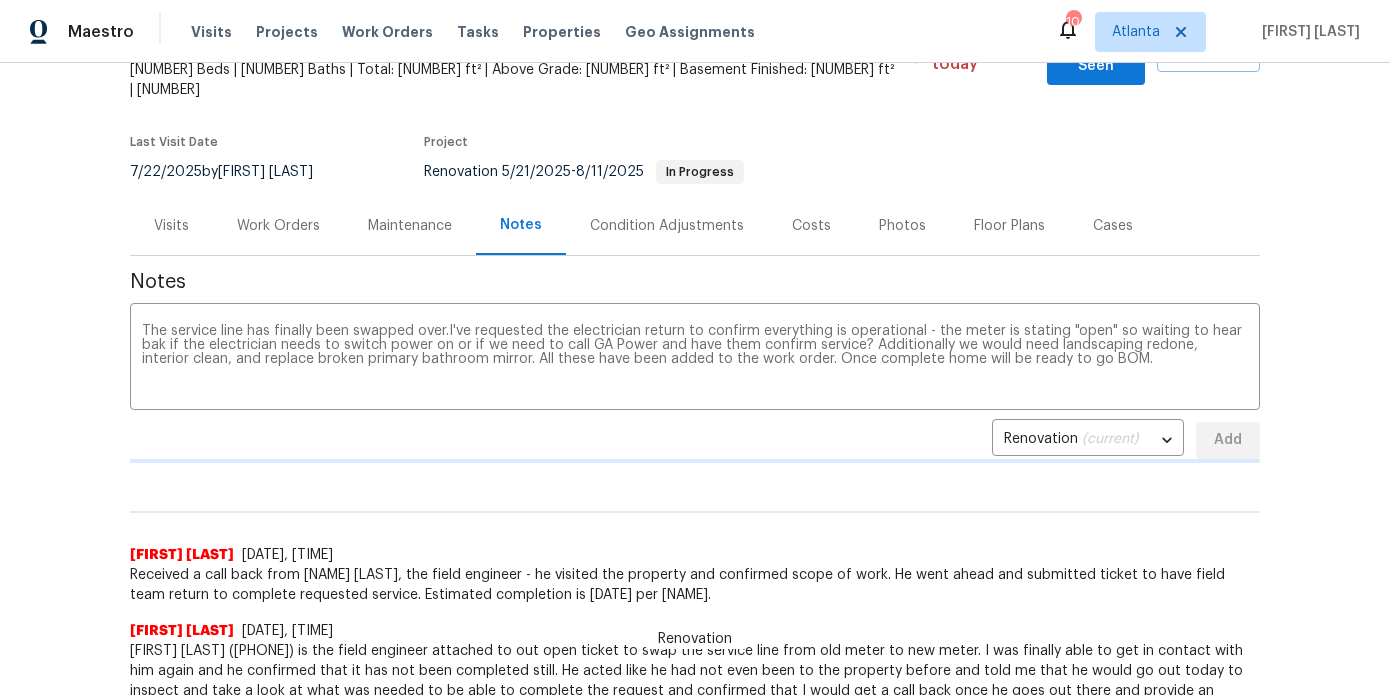 type 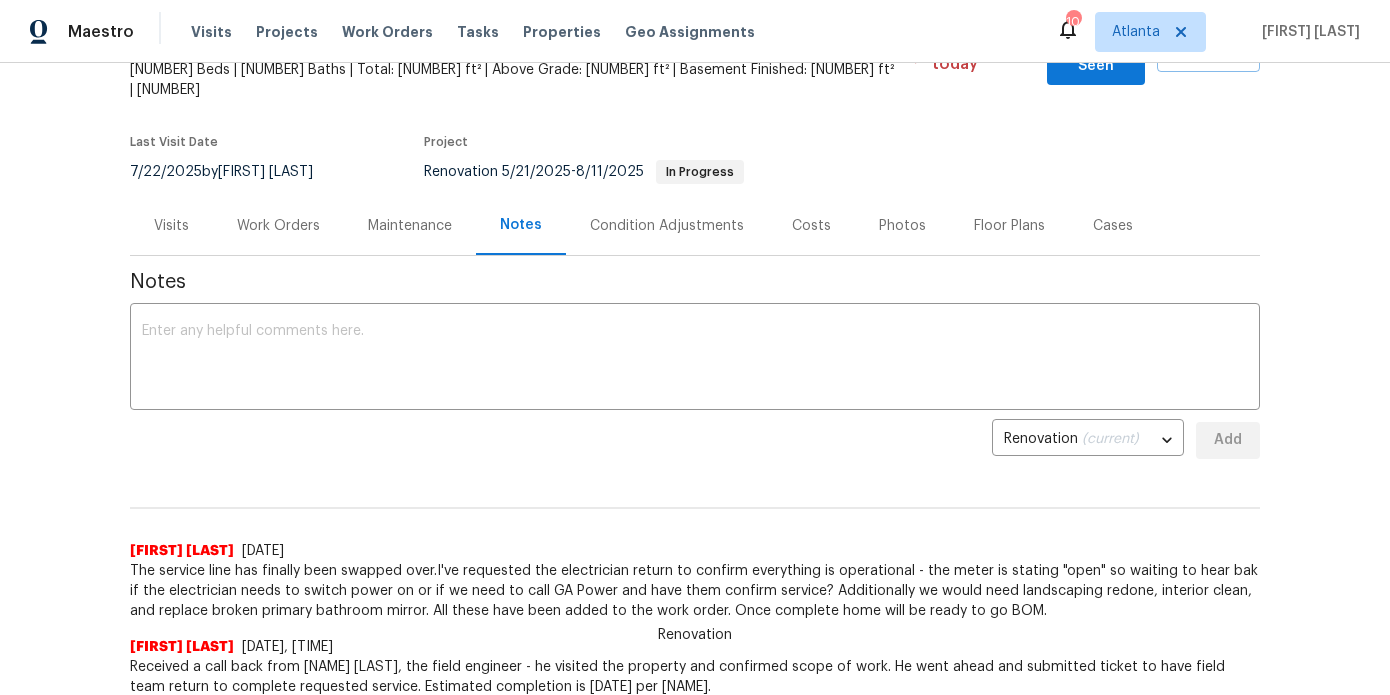 scroll, scrollTop: 0, scrollLeft: 0, axis: both 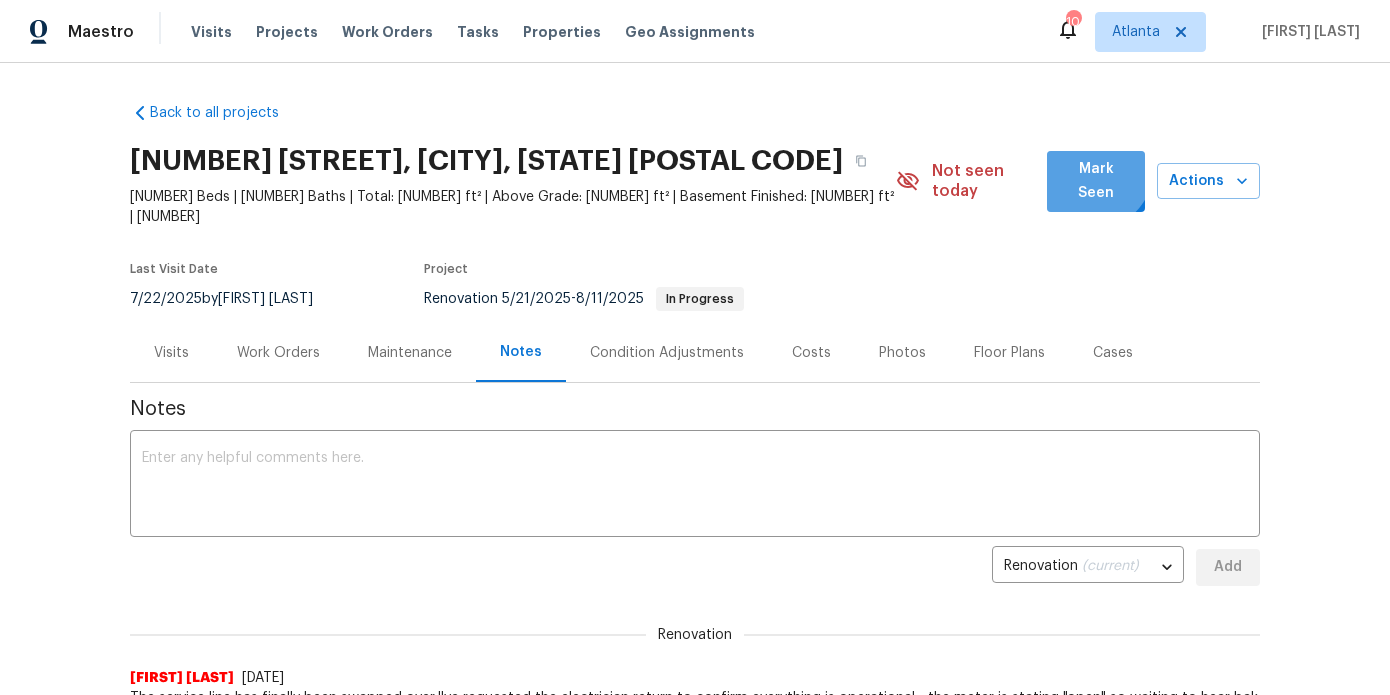 click on "Mark Seen" at bounding box center (1096, 181) 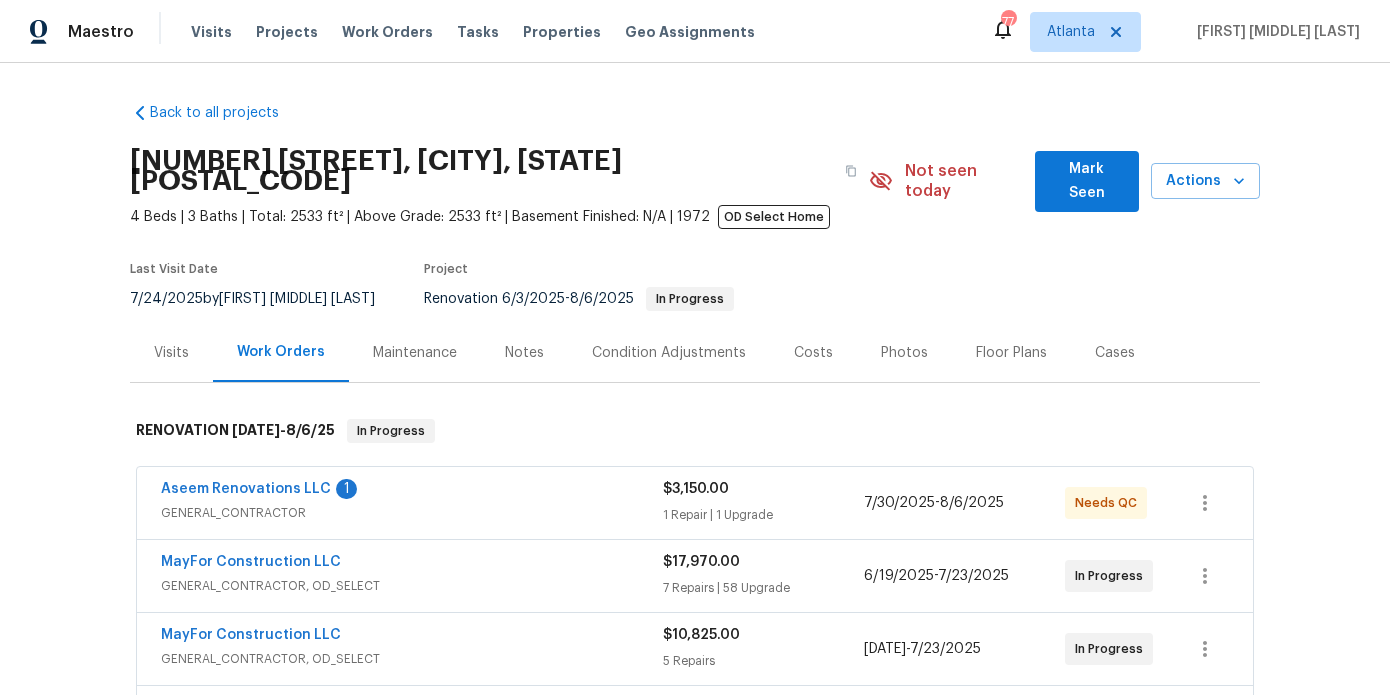 scroll, scrollTop: 0, scrollLeft: 0, axis: both 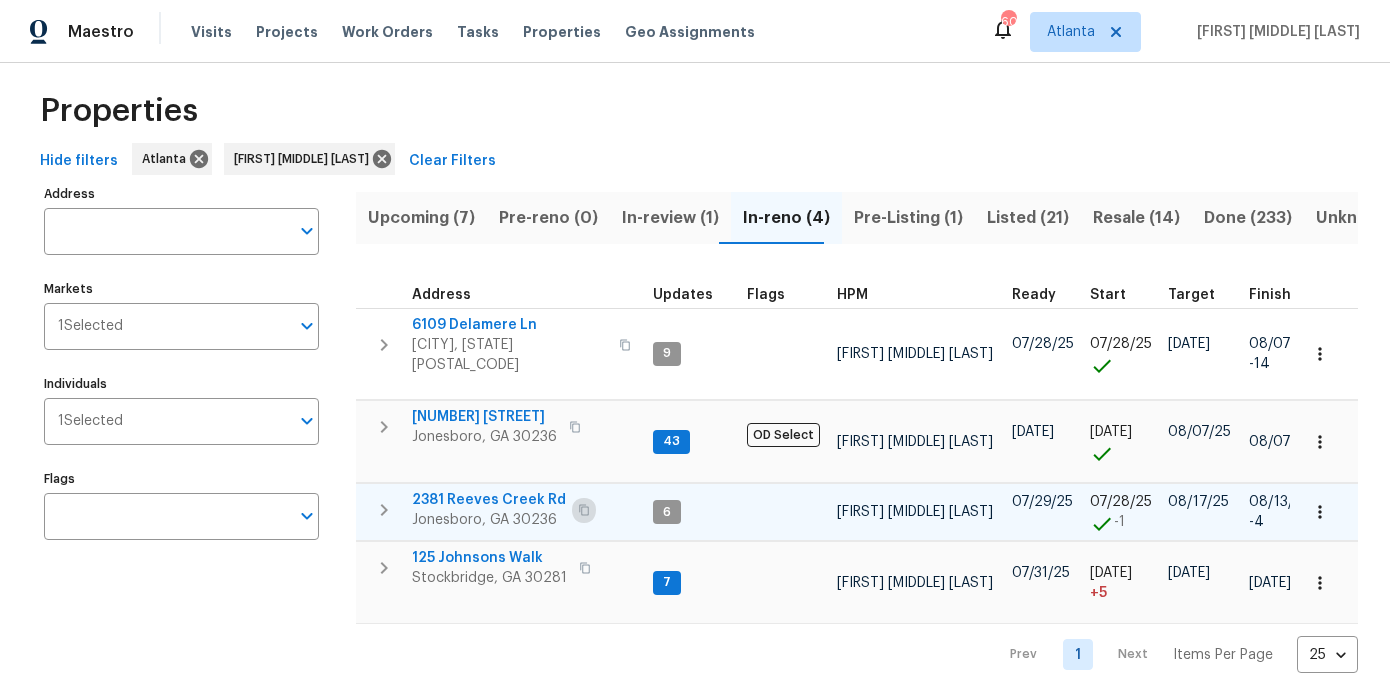 click 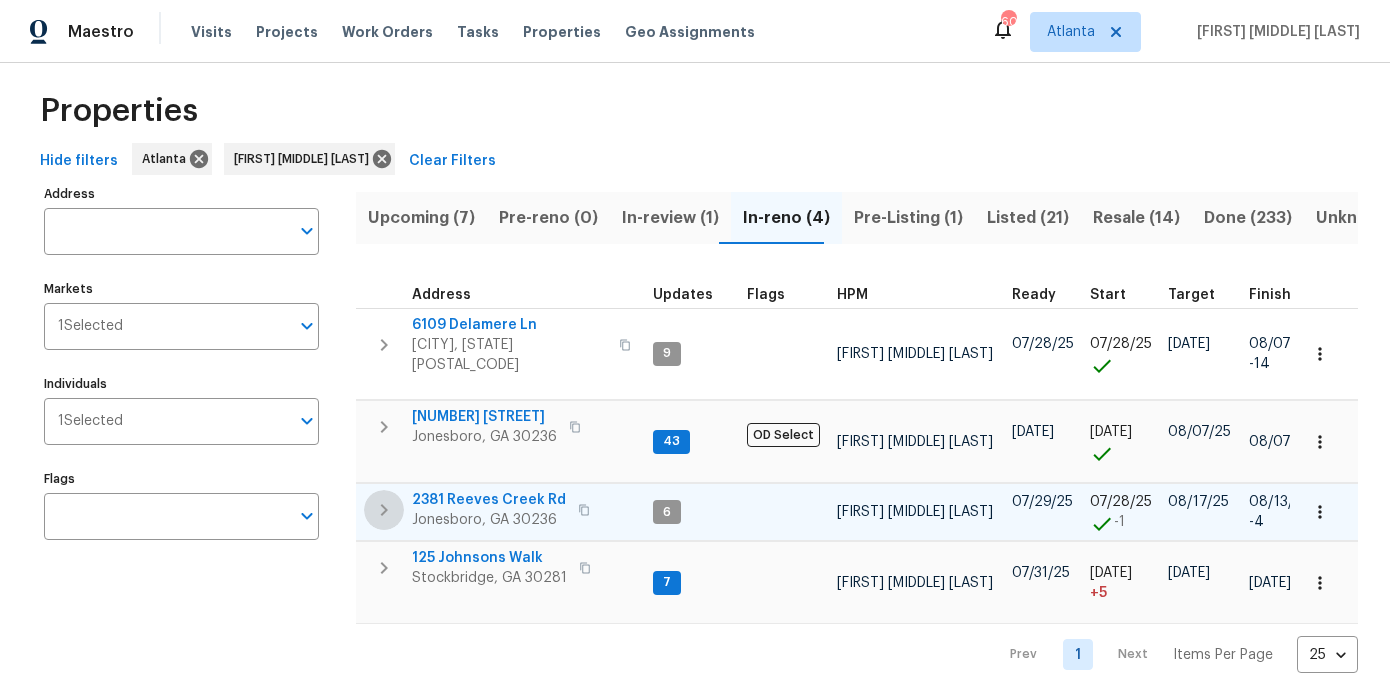 click 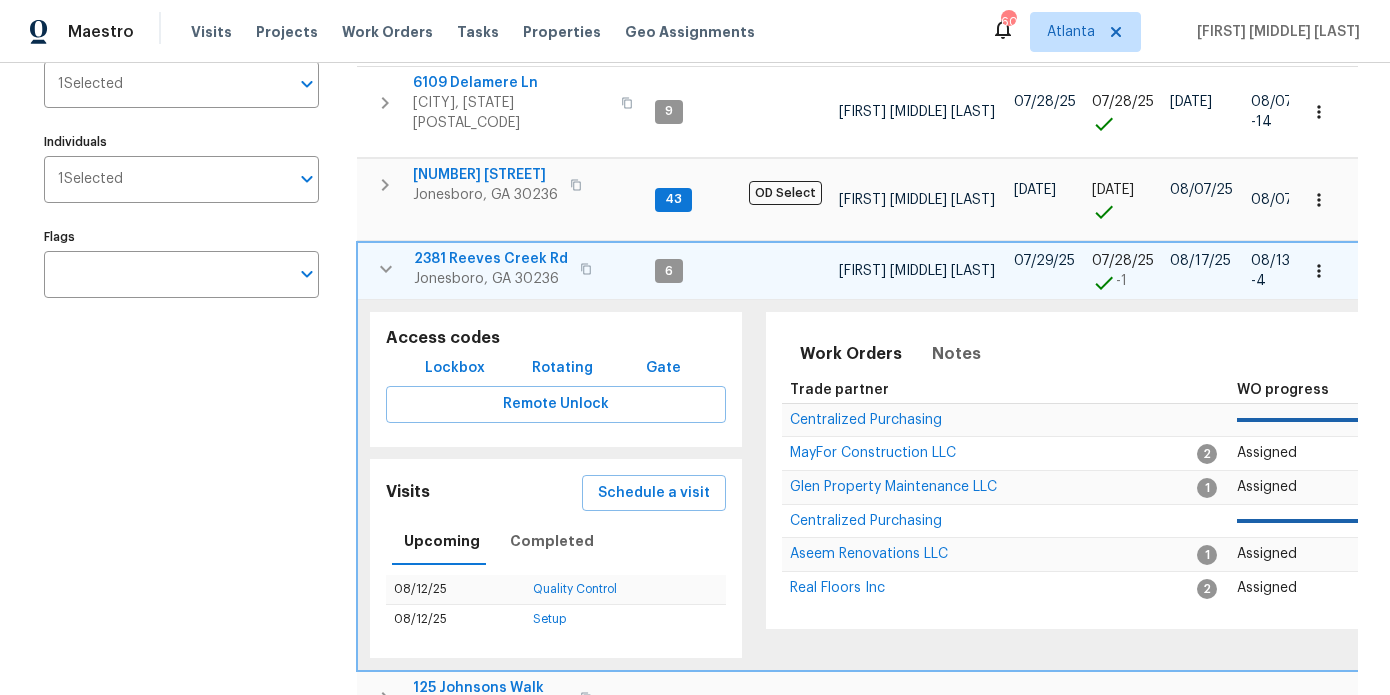scroll, scrollTop: 282, scrollLeft: 0, axis: vertical 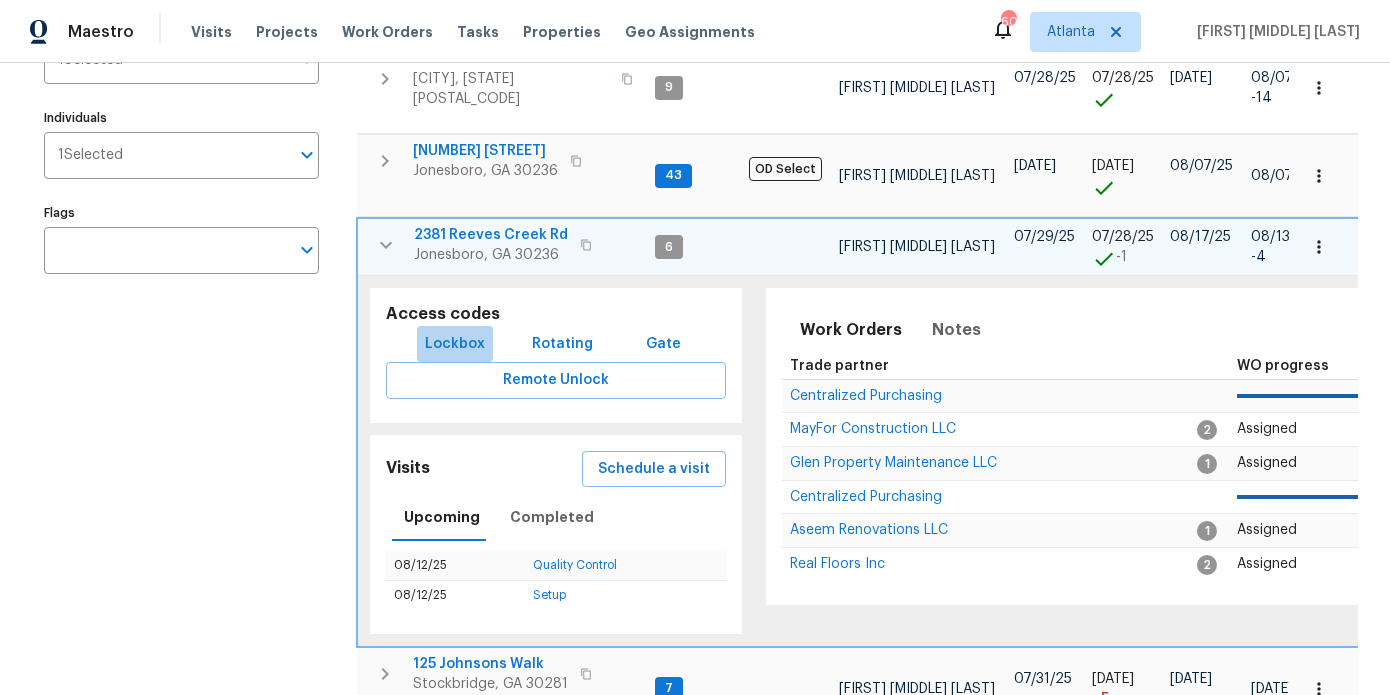 click on "Lockbox" at bounding box center (455, 344) 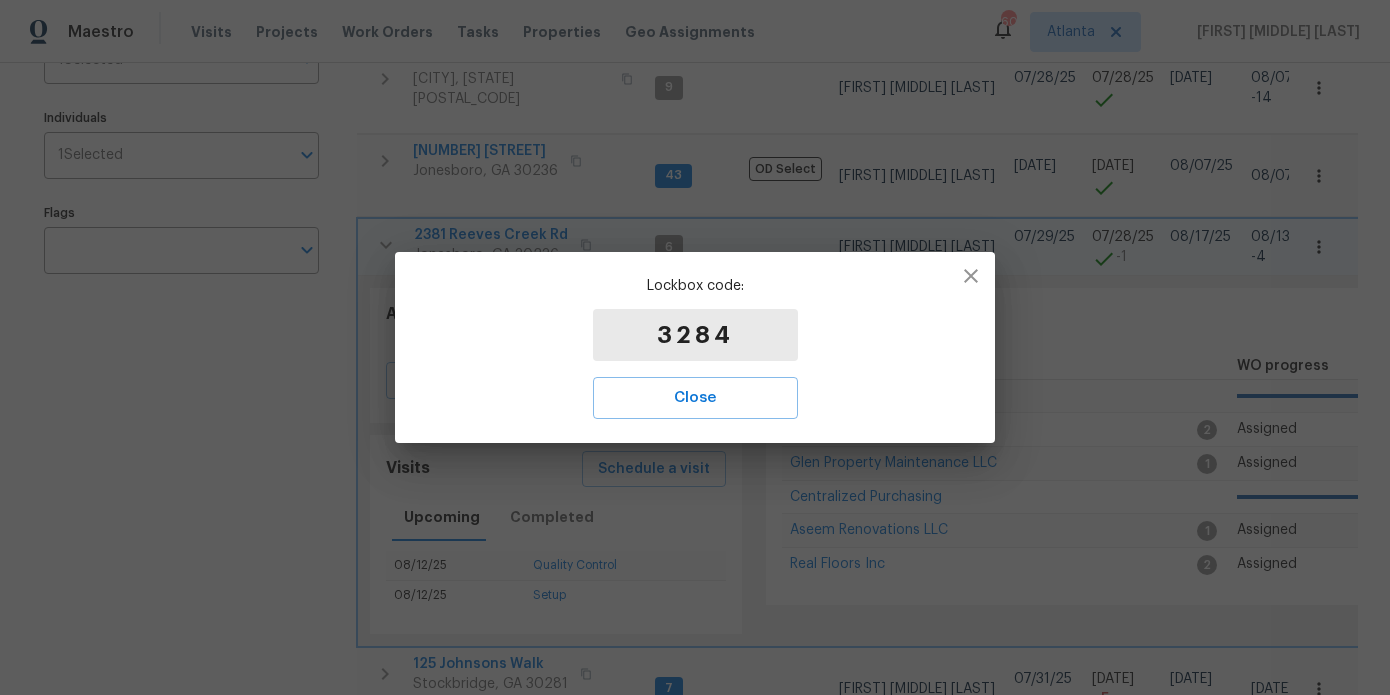 click on "3284" at bounding box center (695, 335) 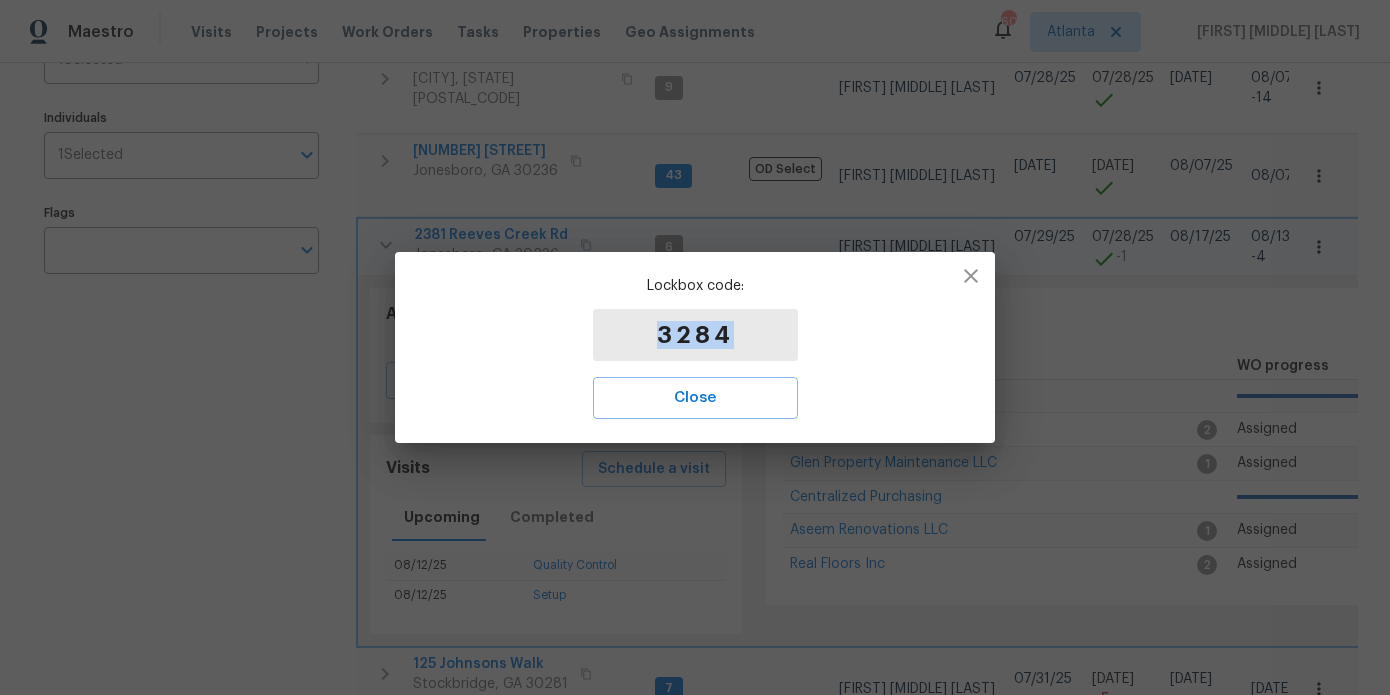 click on "3284" at bounding box center [695, 335] 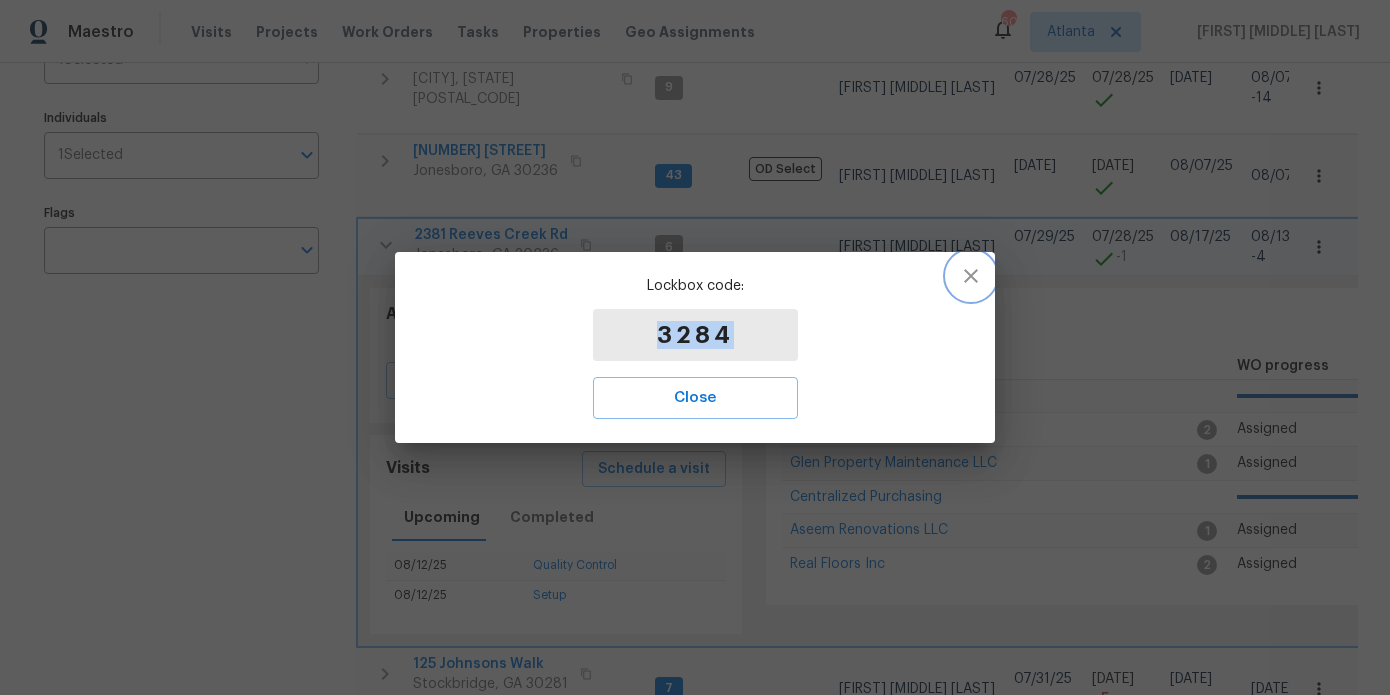 click 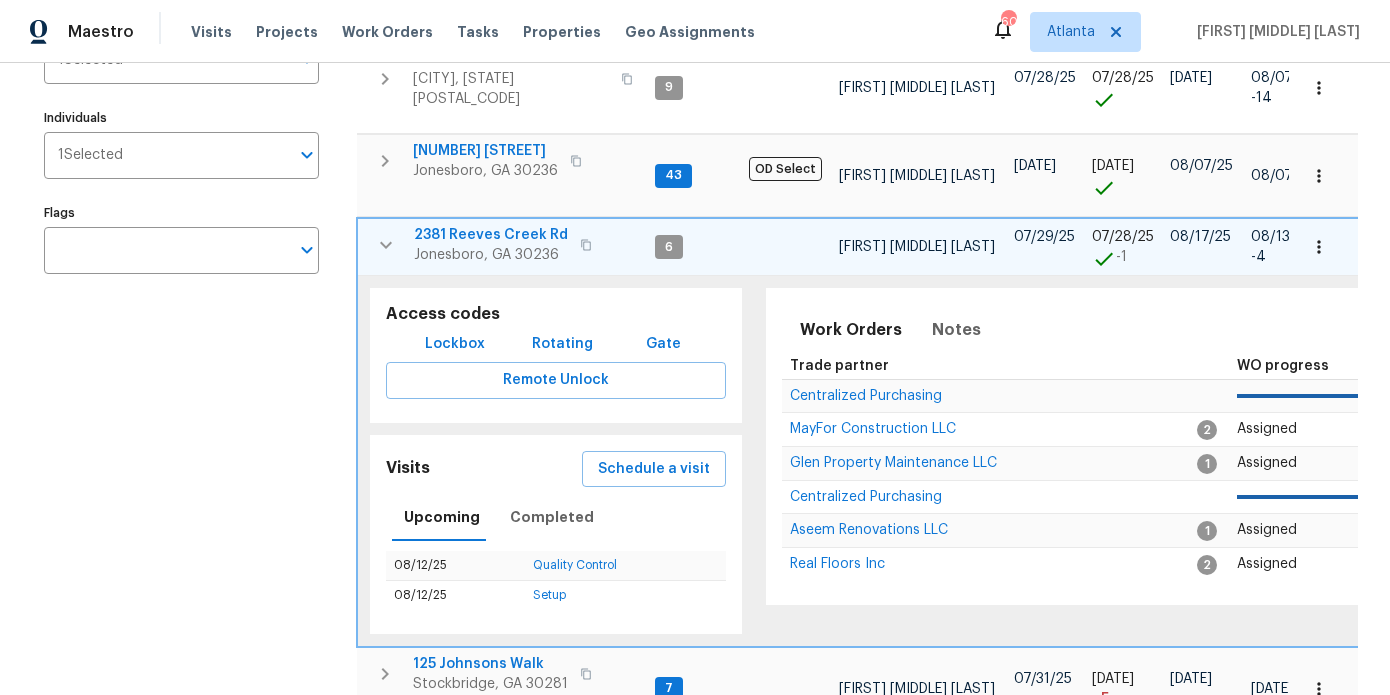 type 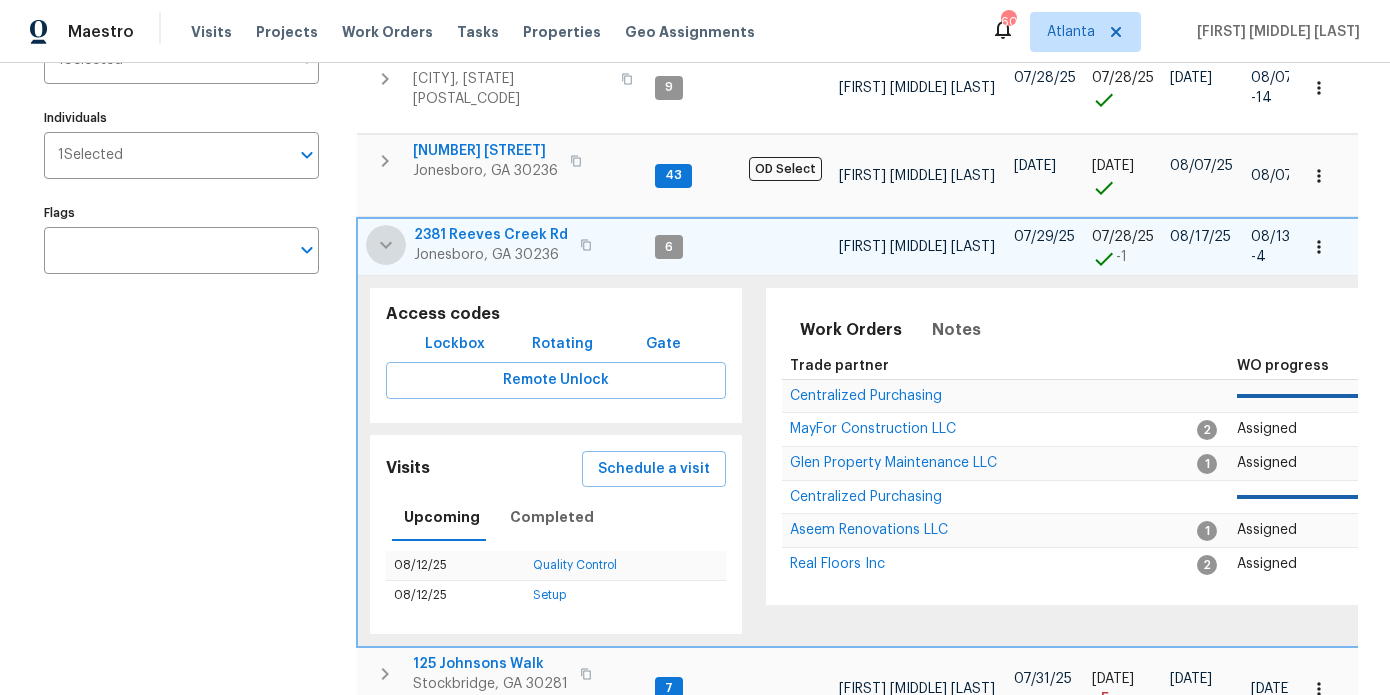 click 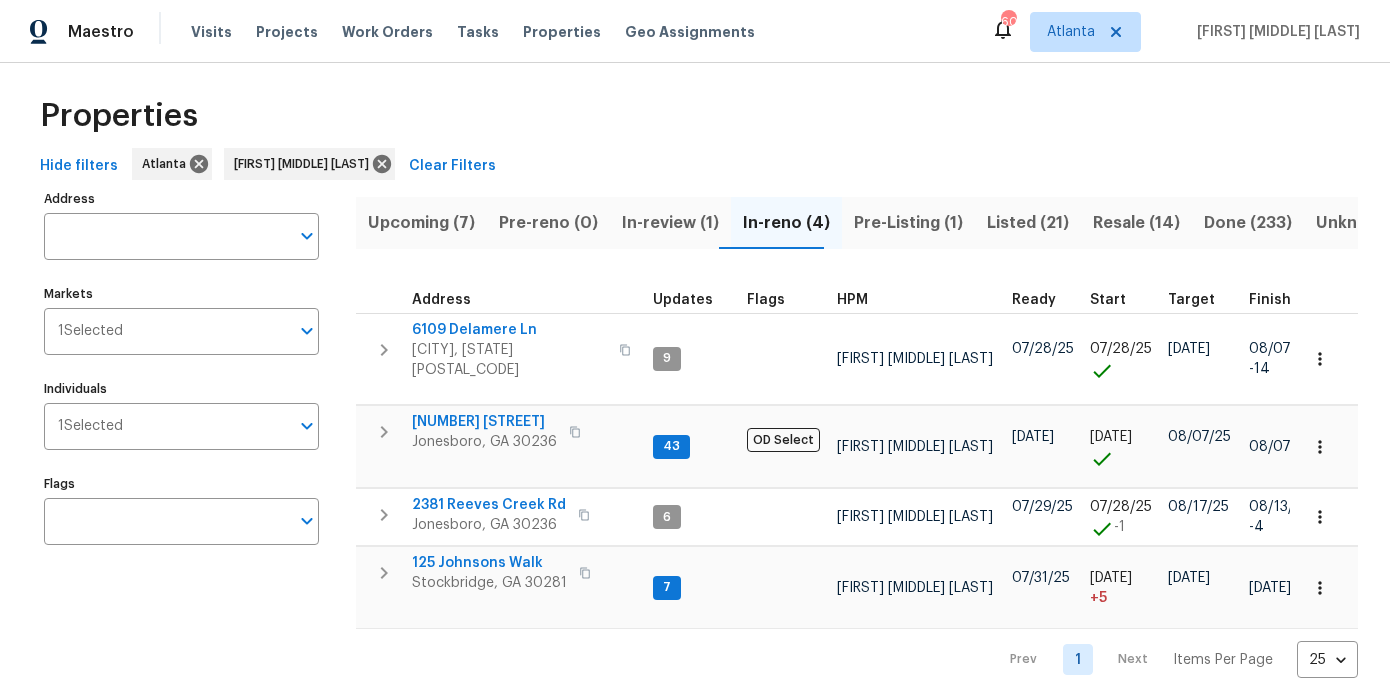 scroll, scrollTop: 0, scrollLeft: 0, axis: both 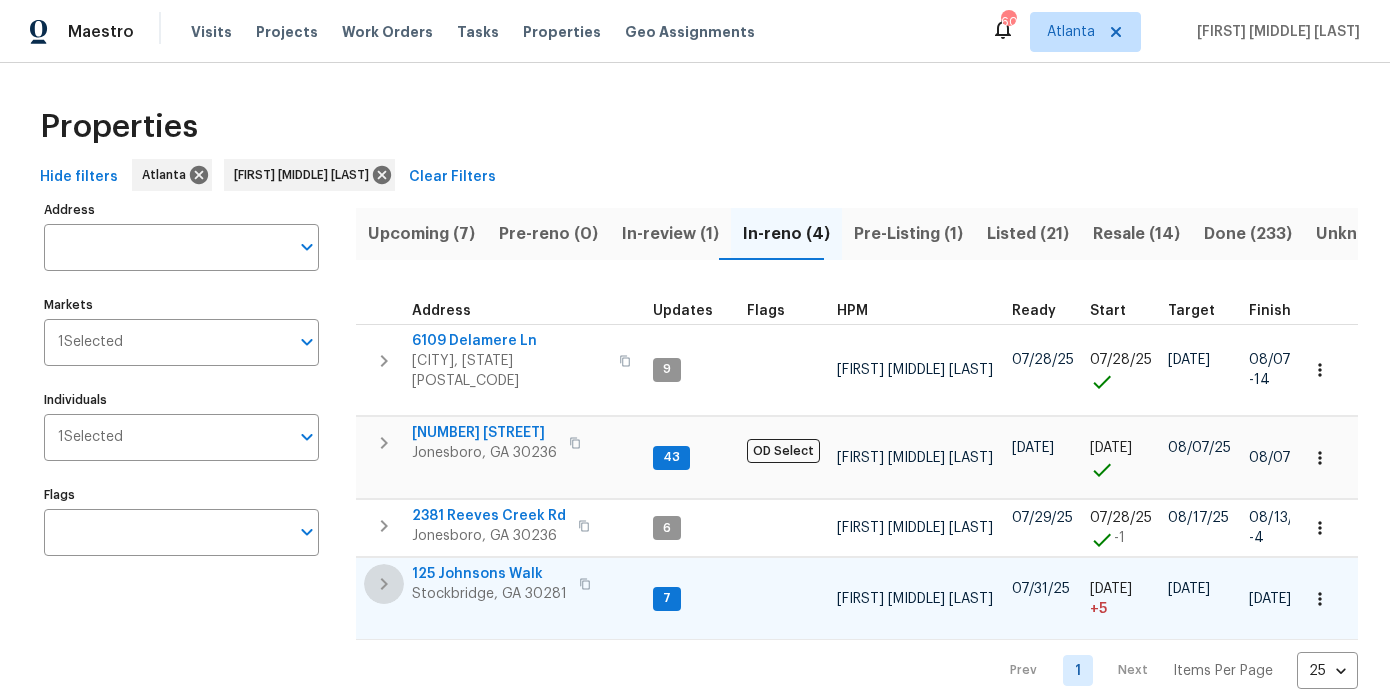 click 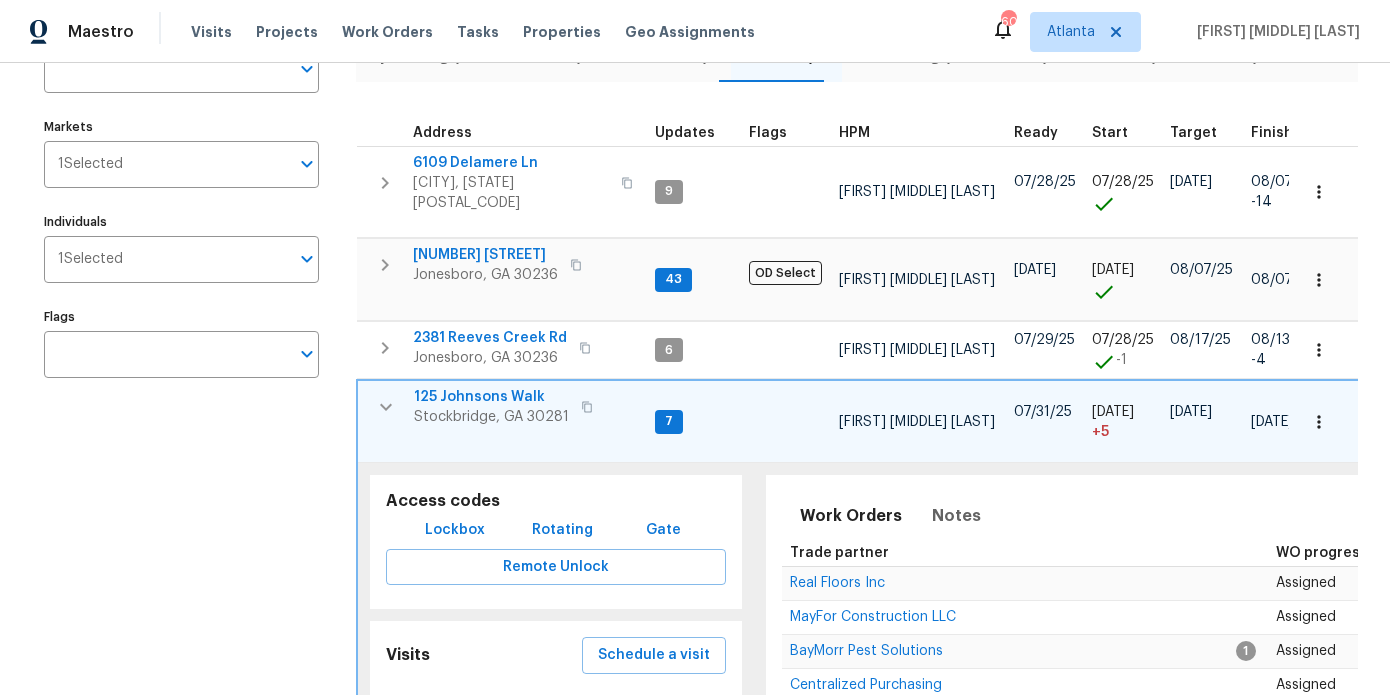 scroll, scrollTop: 184, scrollLeft: 0, axis: vertical 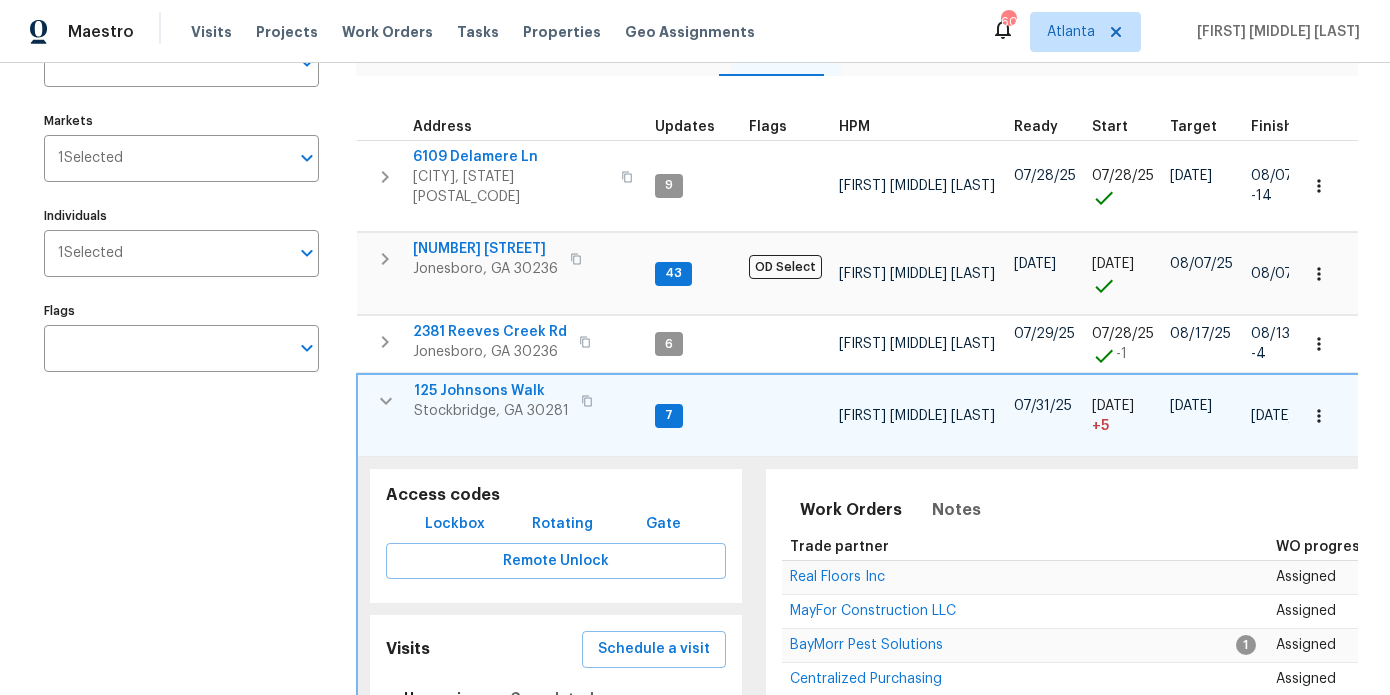 click 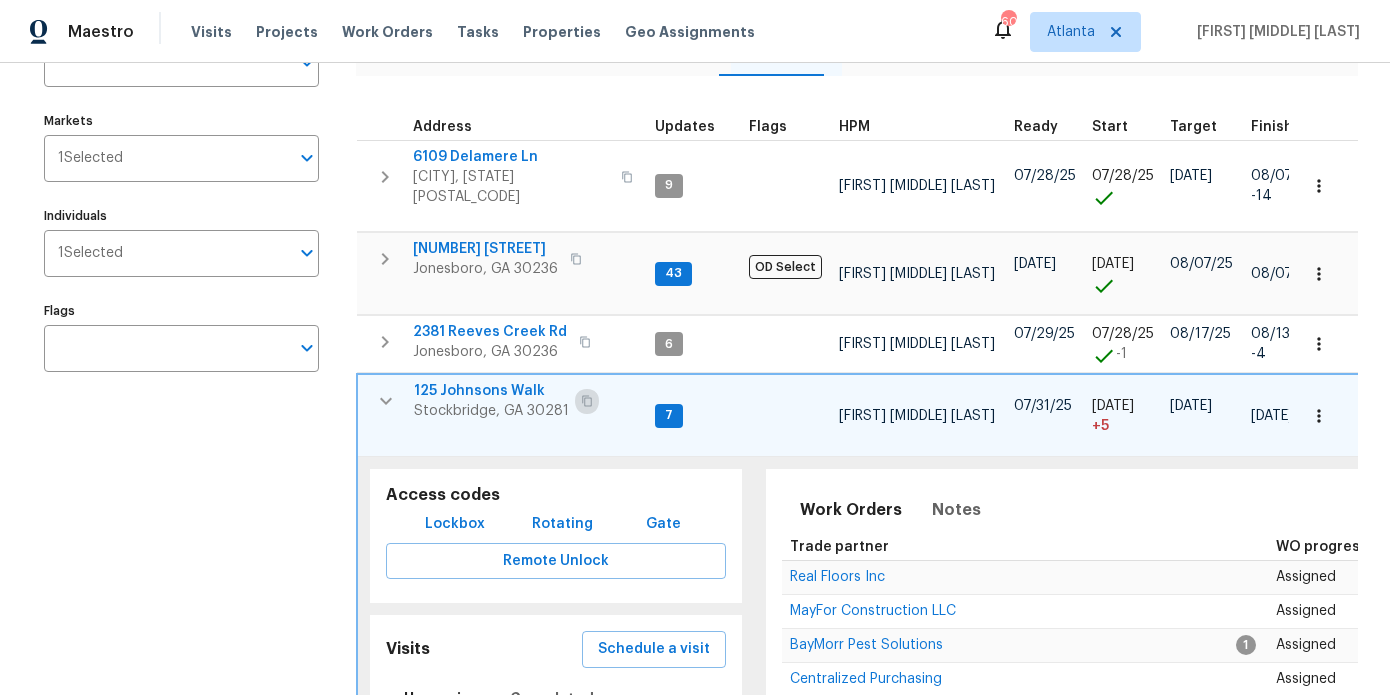 click 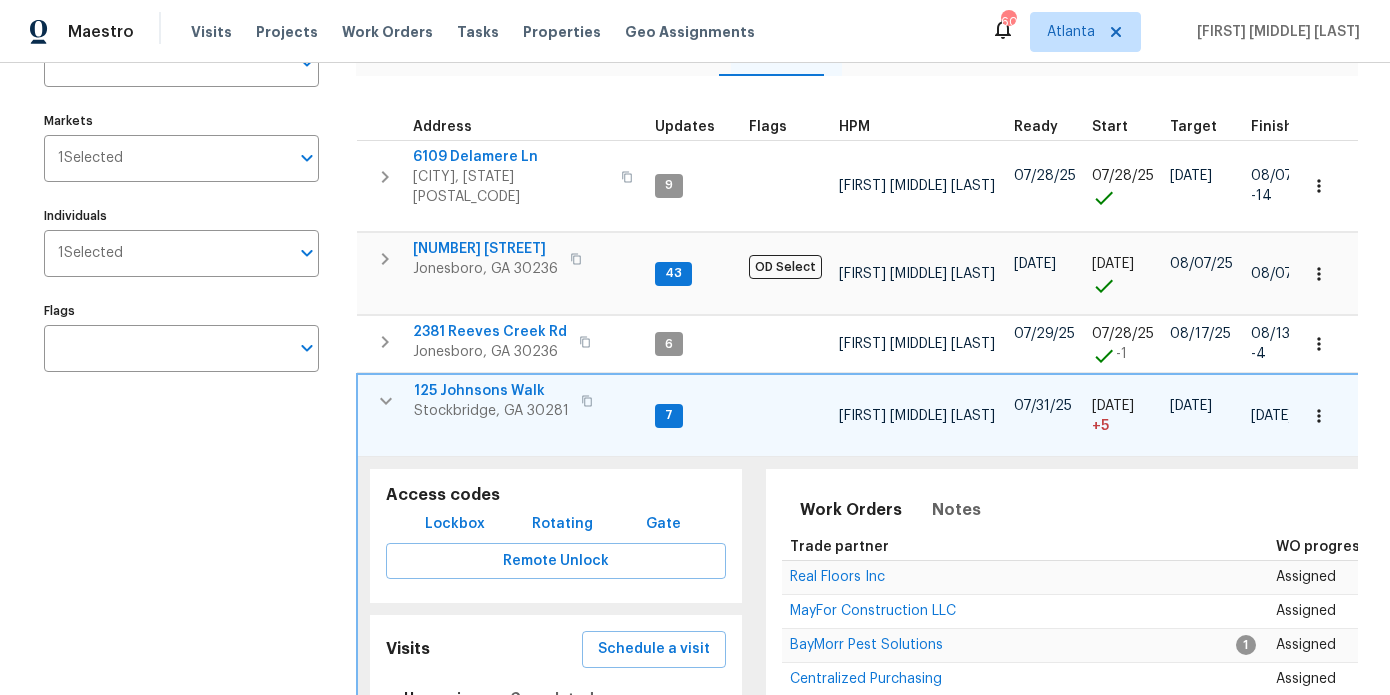 click on "Lockbox" at bounding box center [455, 524] 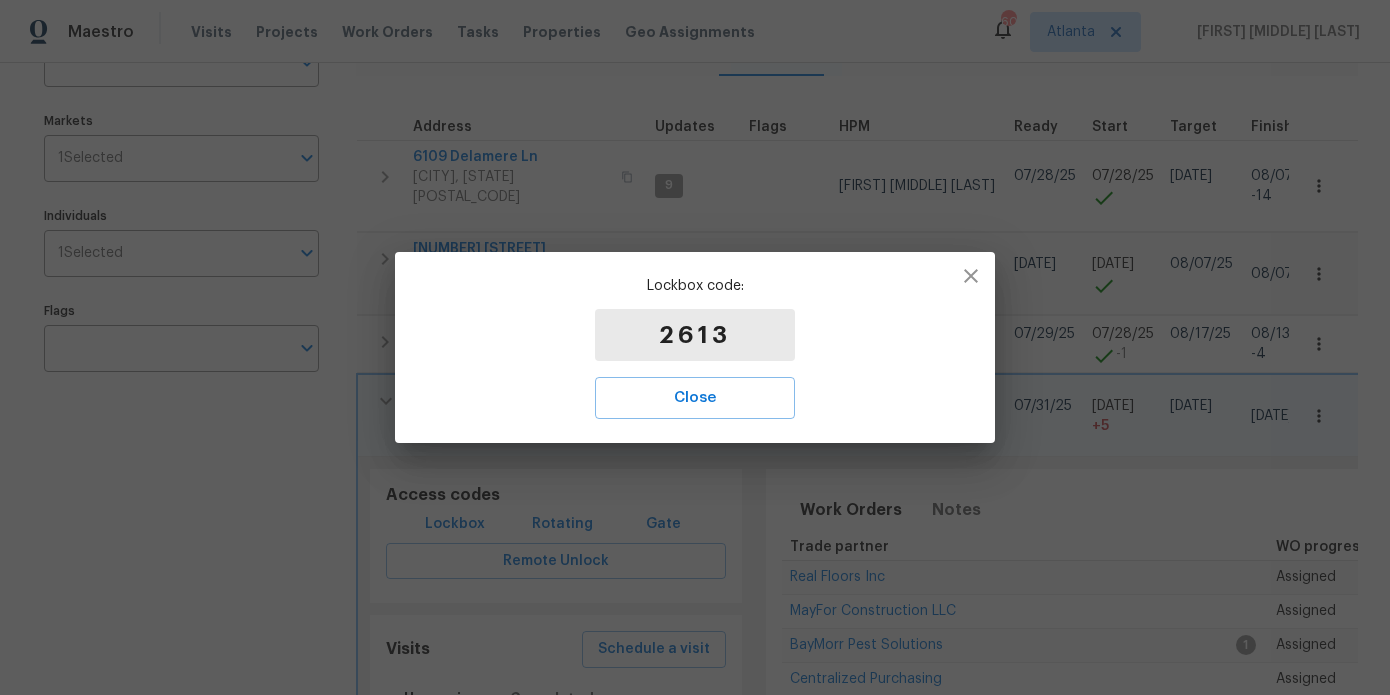 click on "2613" at bounding box center (695, 335) 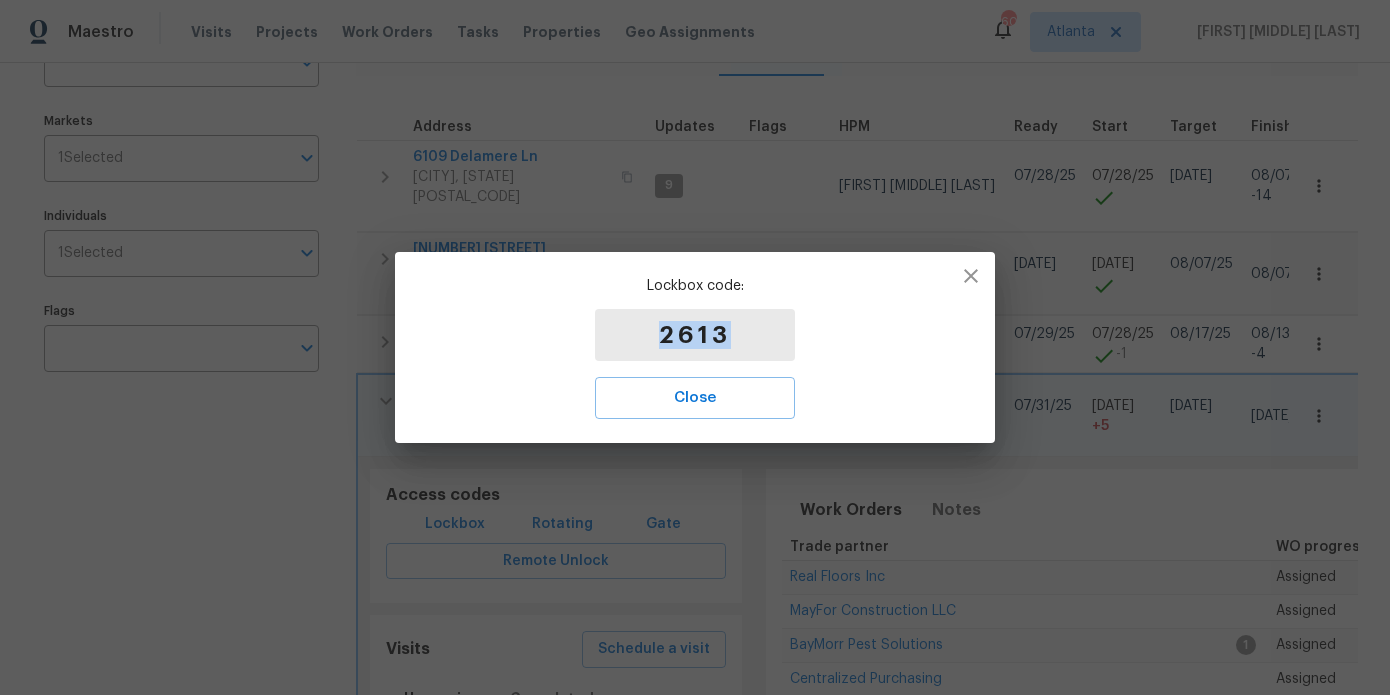 click on "2613" at bounding box center (695, 335) 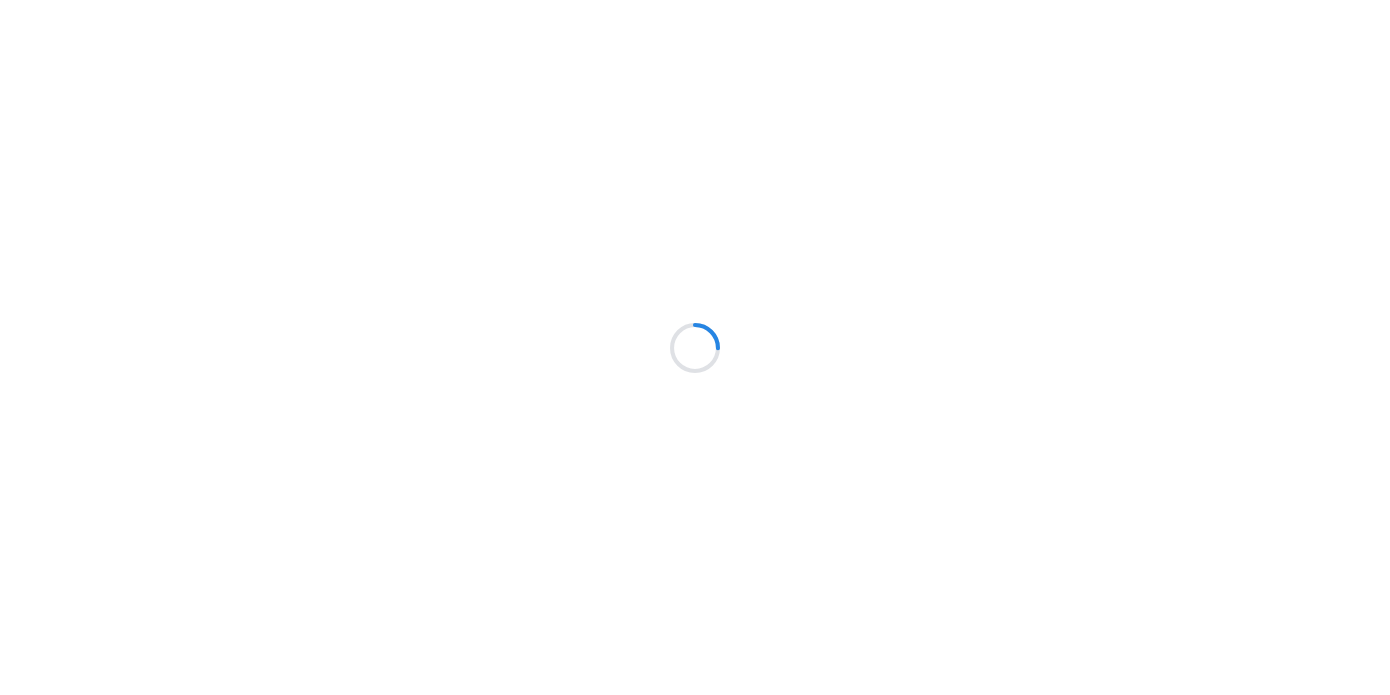 scroll, scrollTop: 0, scrollLeft: 0, axis: both 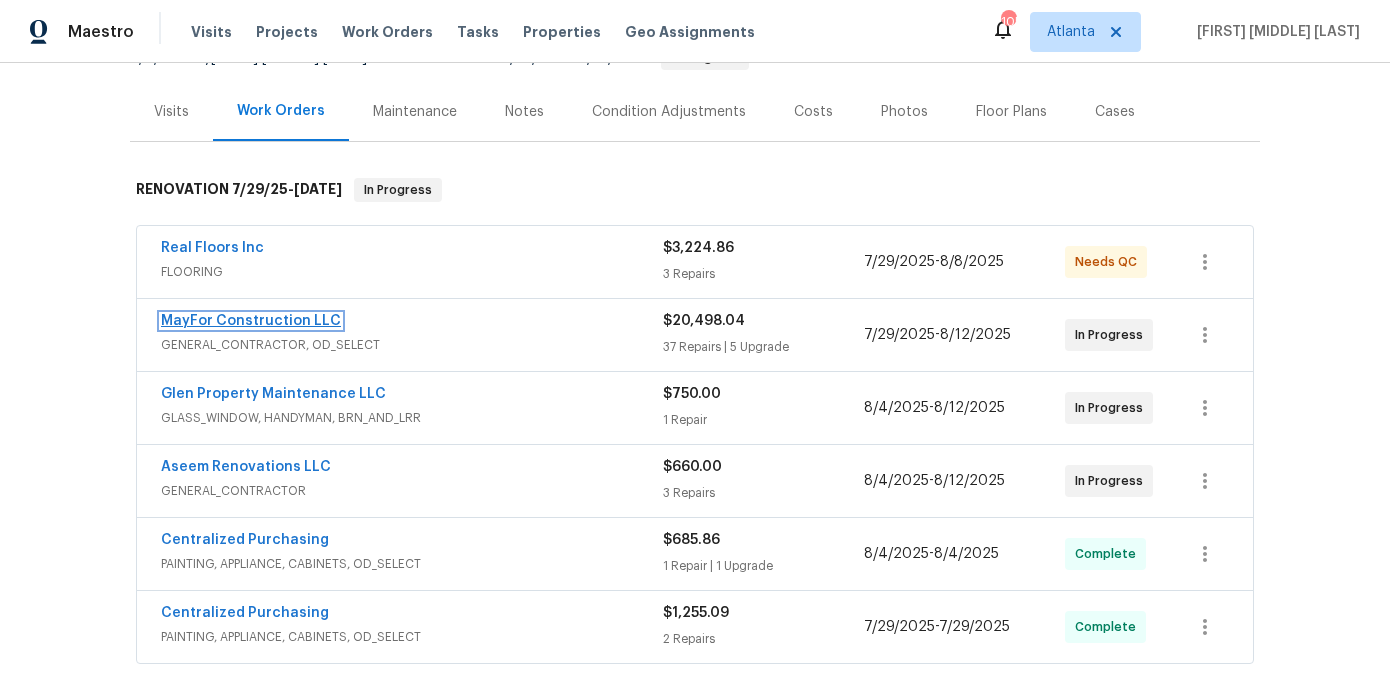 click on "MayFor Construction LLC" at bounding box center [251, 321] 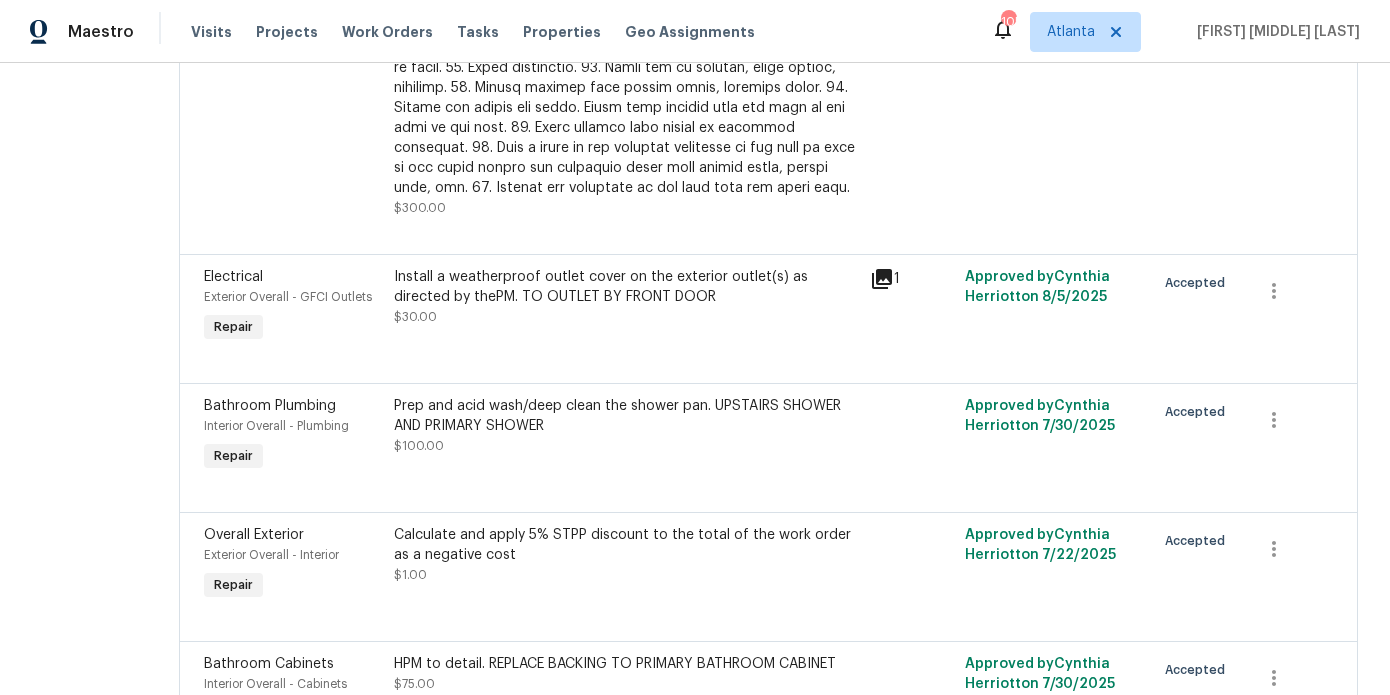 scroll, scrollTop: 6204, scrollLeft: 0, axis: vertical 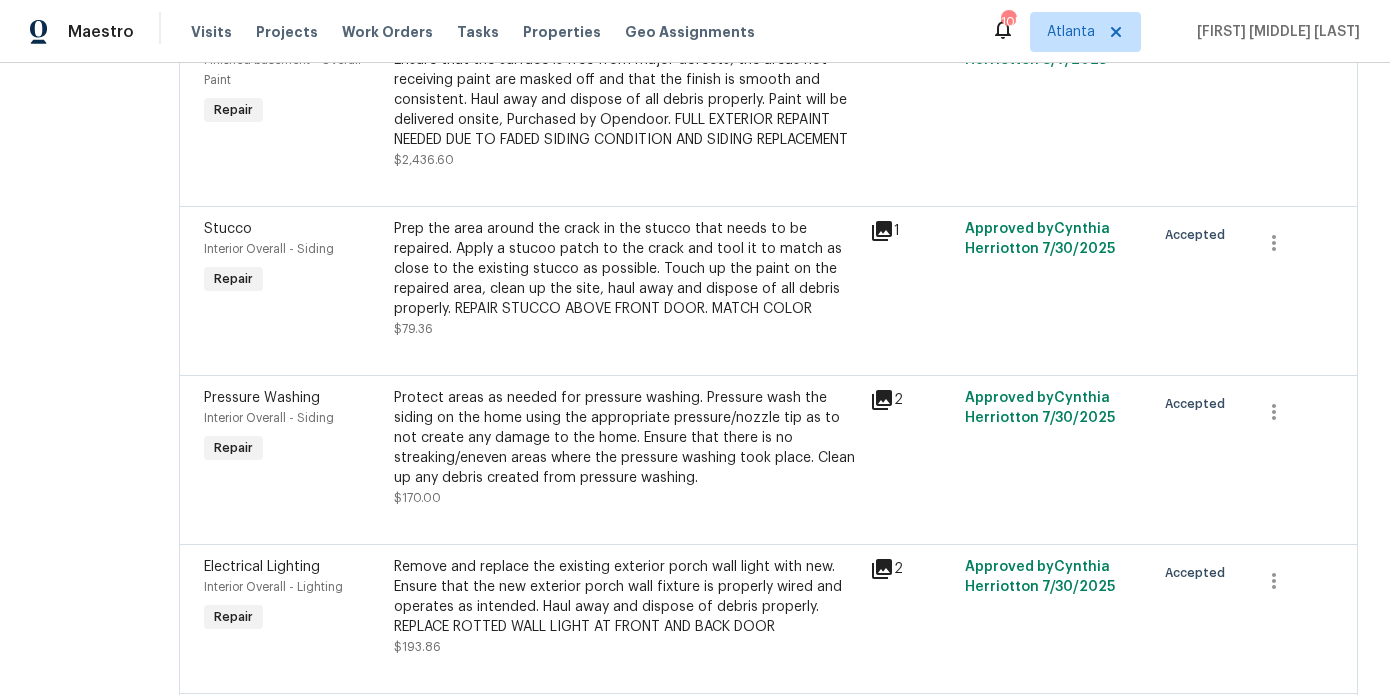 click on "Full Exterior Paint - Prep, mask and paint the exterior of the home. Ensure that the surface is free from major defects, the areas not receiving paint are masked off and that the finish is smooth and consistent. Haul away and dispose of all debris properly. Paint will be delivered onsite, Purchased by Opendoor. FULL EXTERIOR REPAINT NEEDED DUE TO FADED SIDING CONDITION AND SIDING REPLACEMENT" at bounding box center (625, 90) 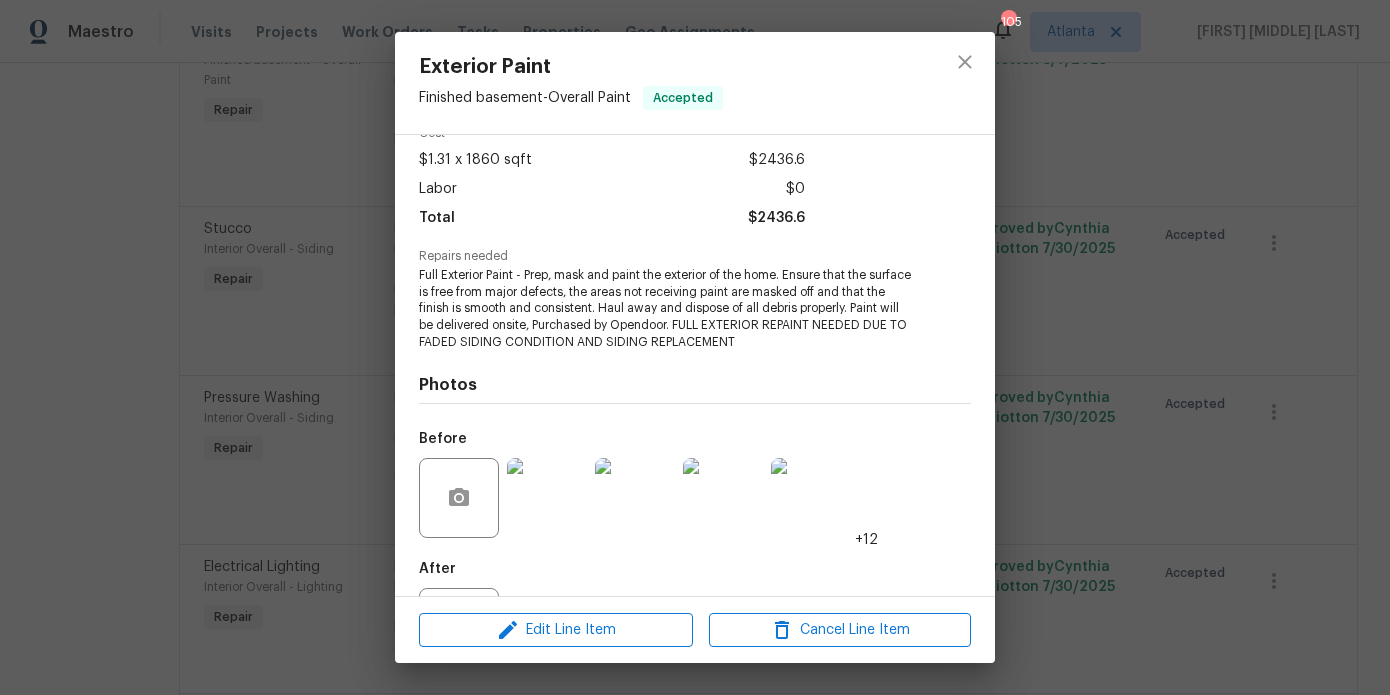 scroll, scrollTop: 193, scrollLeft: 0, axis: vertical 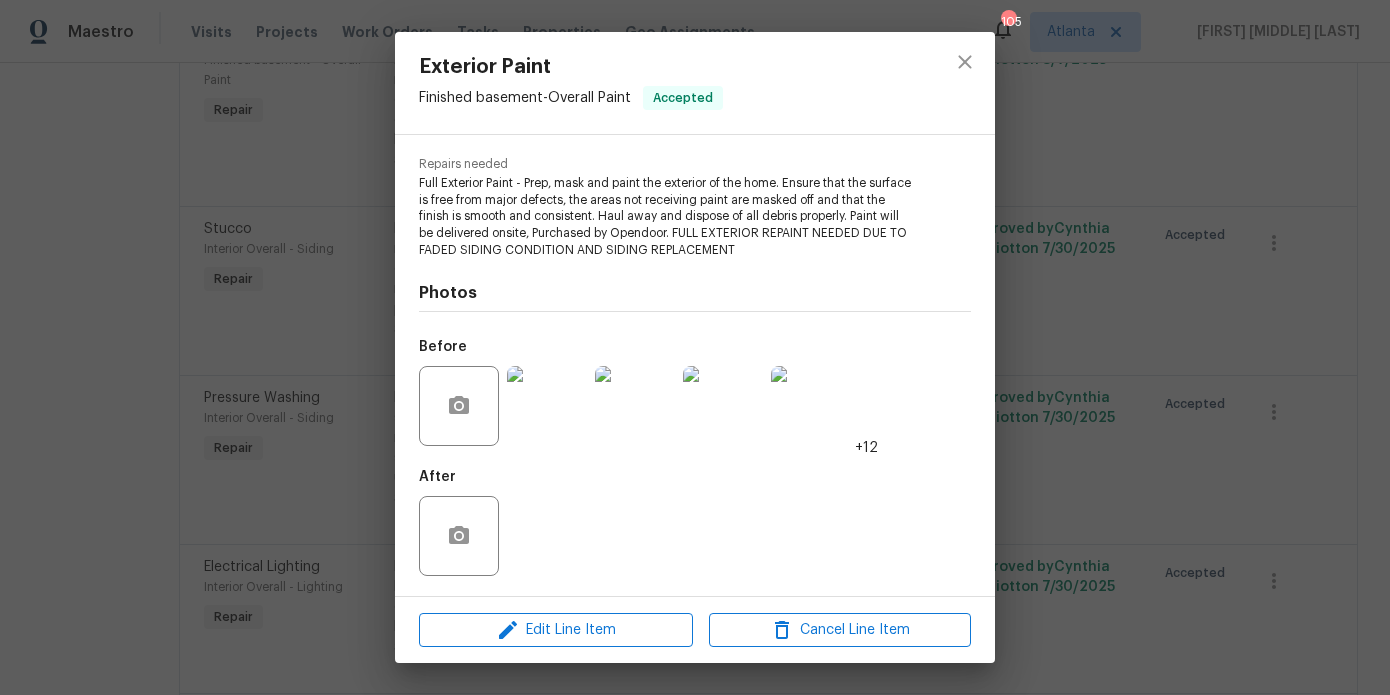 click at bounding box center [547, 406] 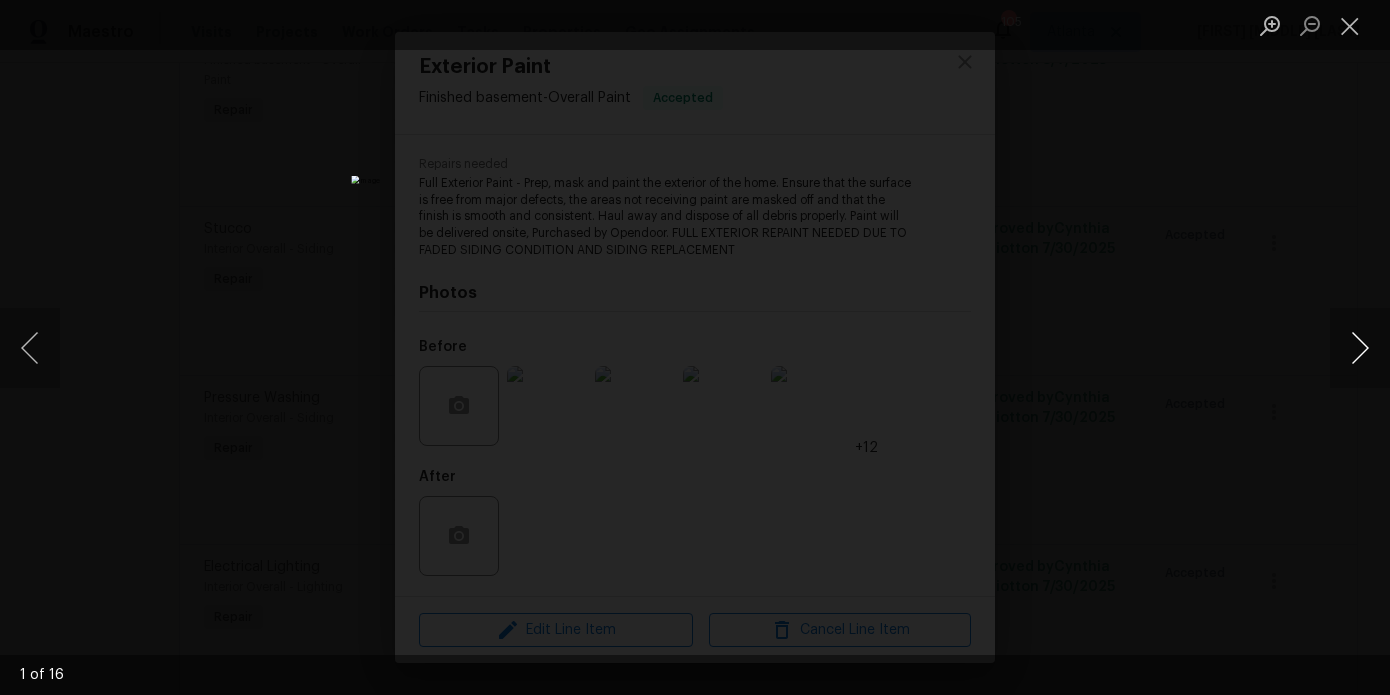 click at bounding box center (1360, 348) 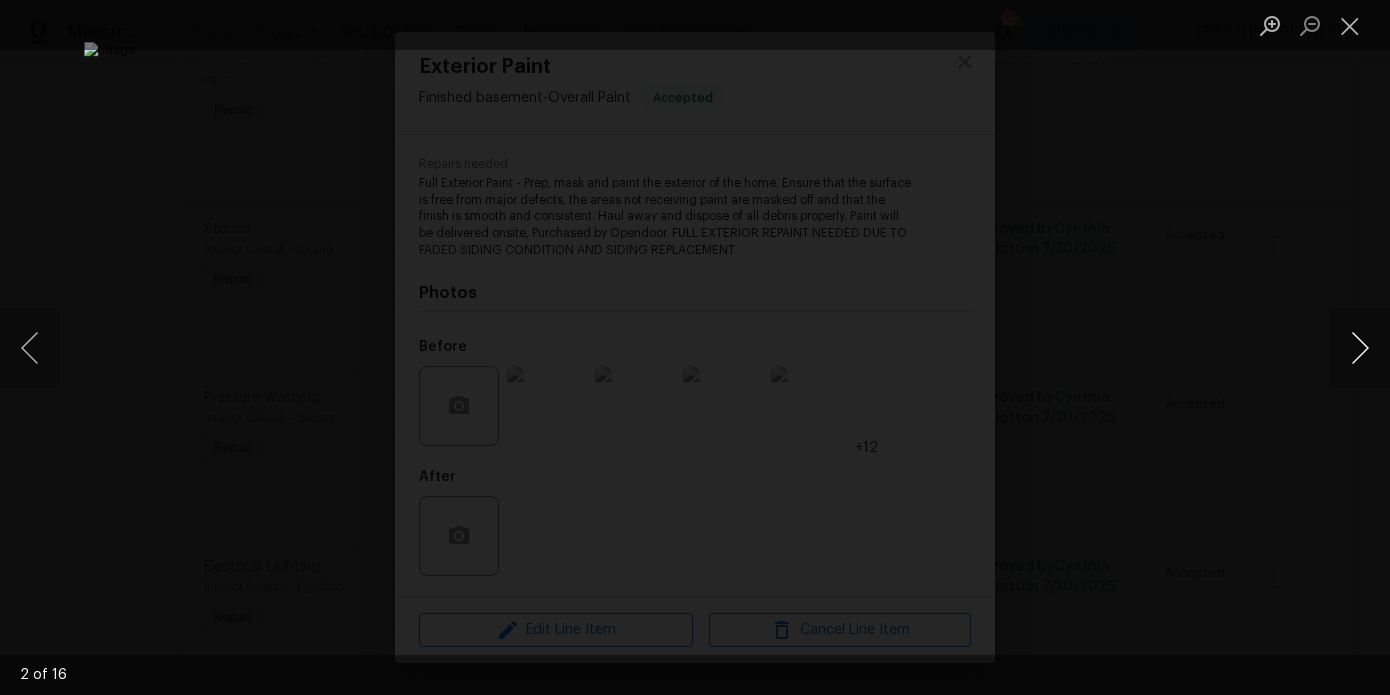 click at bounding box center (1360, 348) 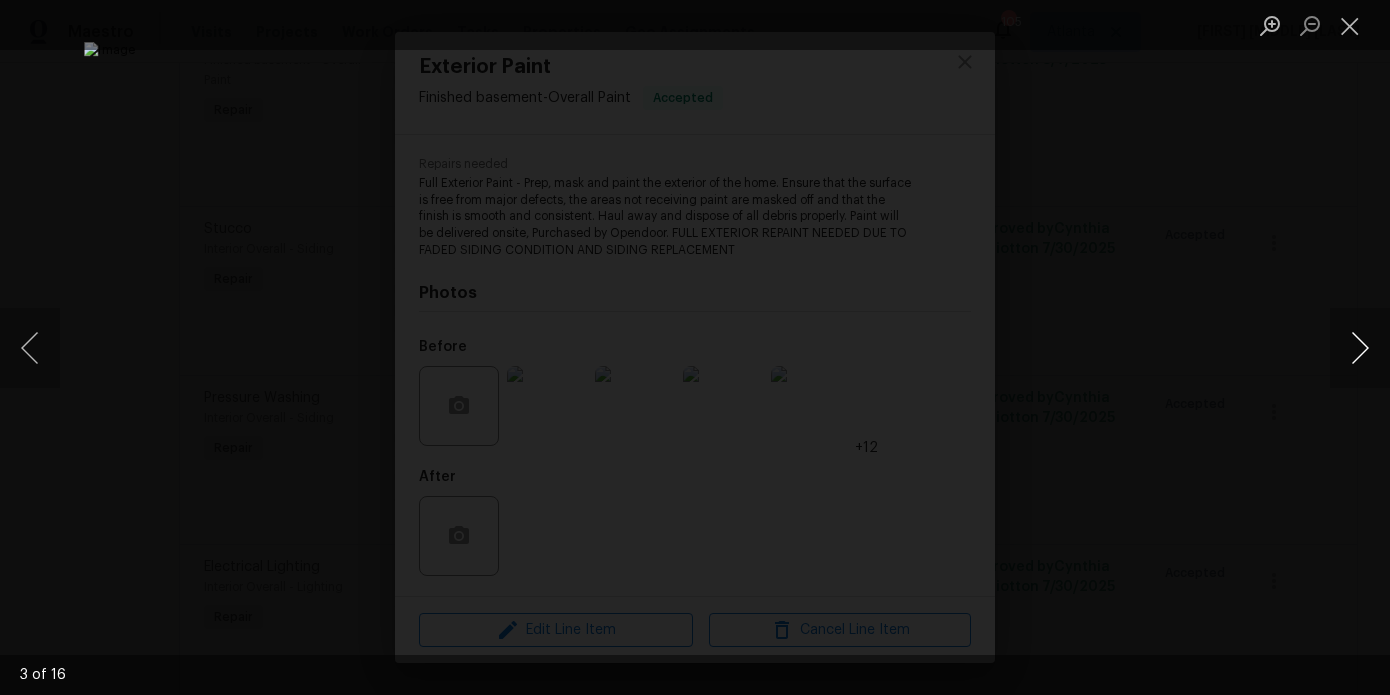 click at bounding box center (1360, 348) 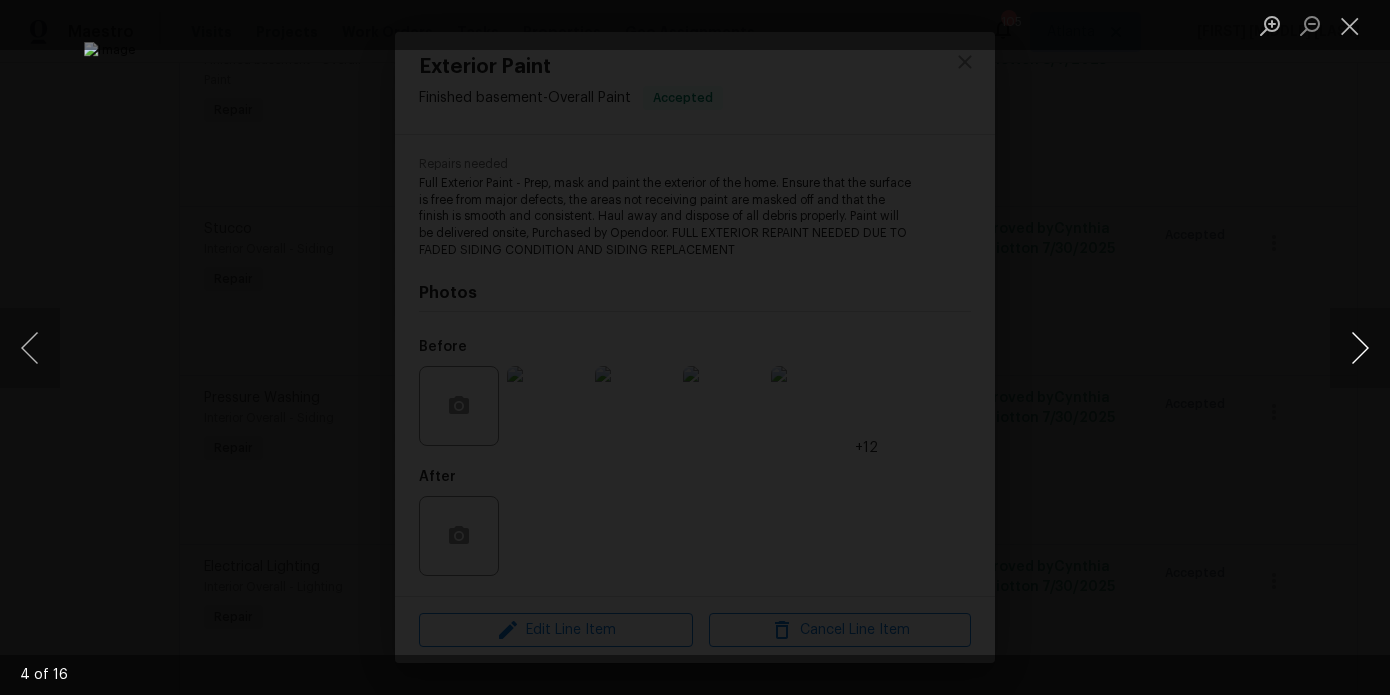click at bounding box center [1360, 348] 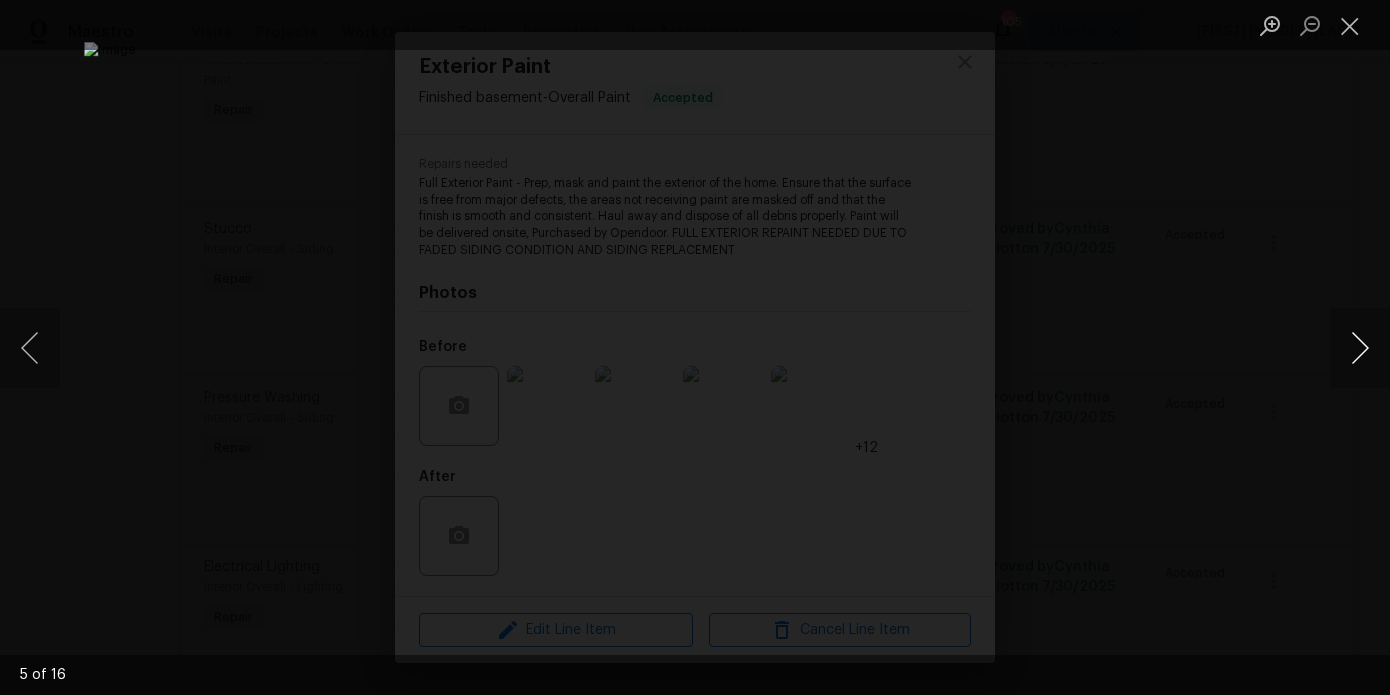 click at bounding box center (1360, 348) 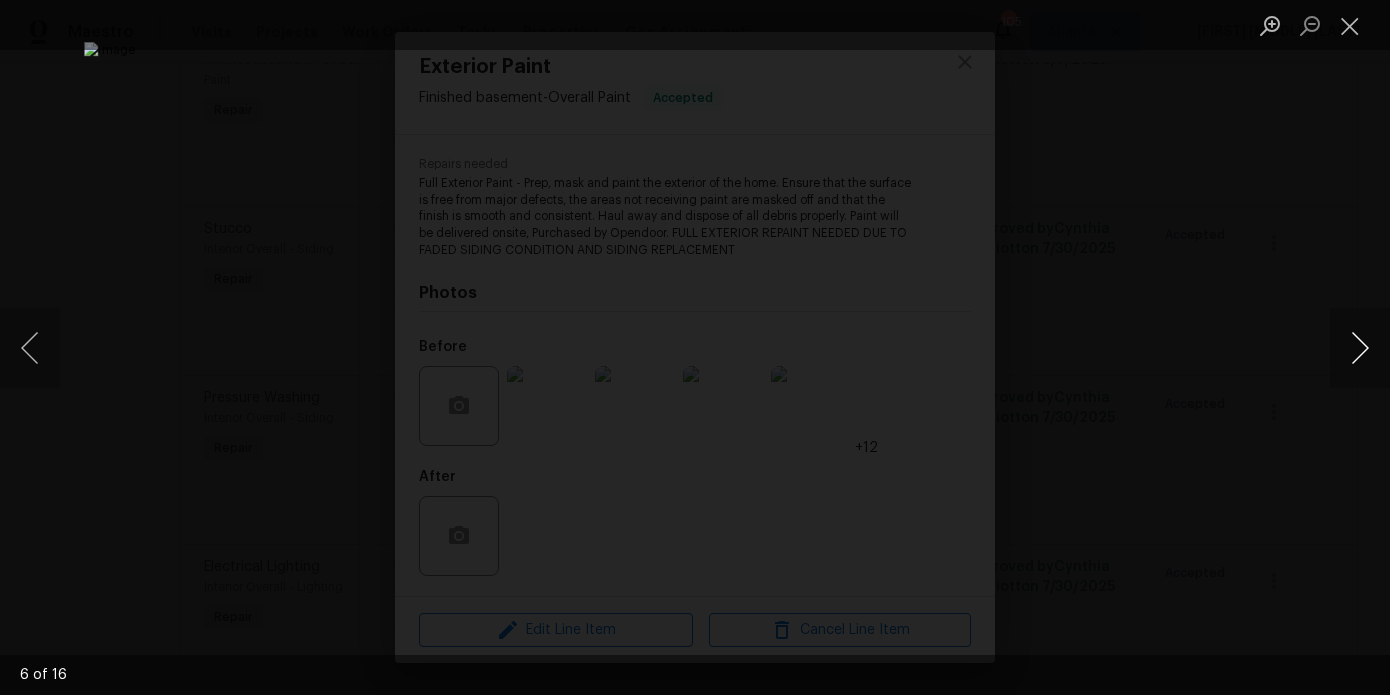 click at bounding box center [1360, 348] 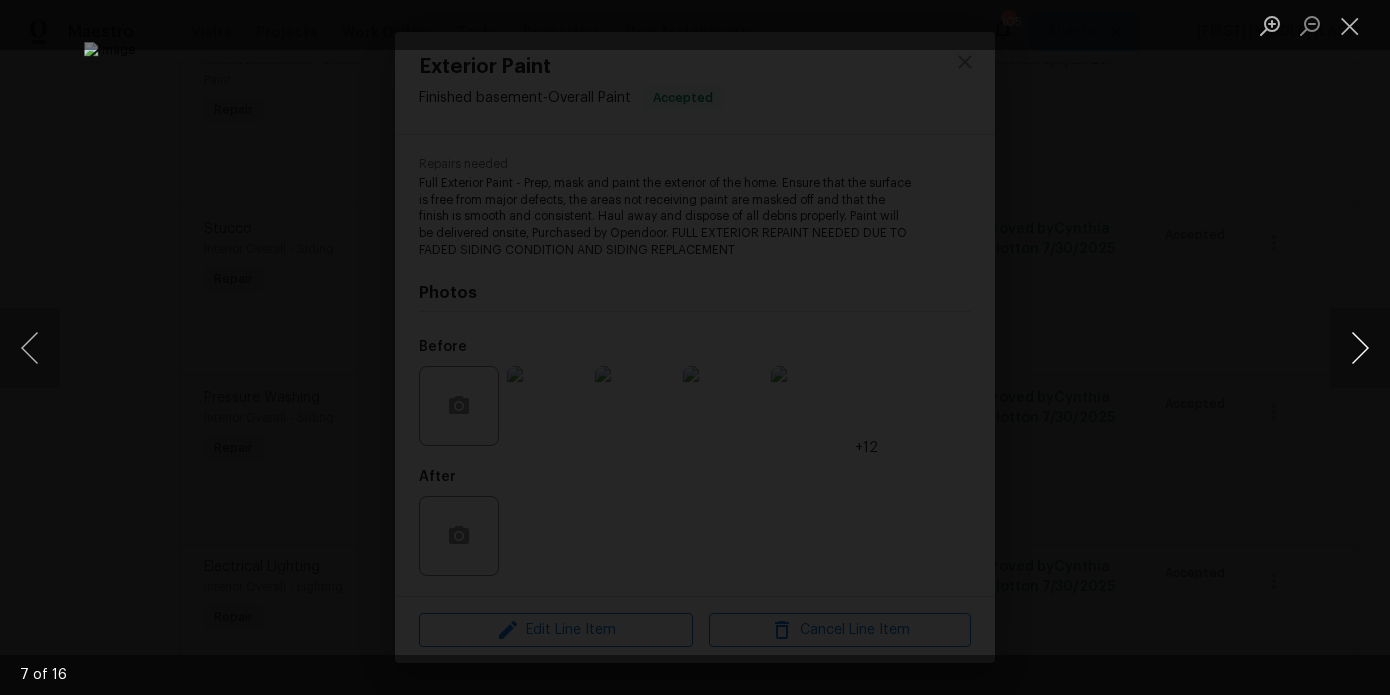 click at bounding box center (1360, 348) 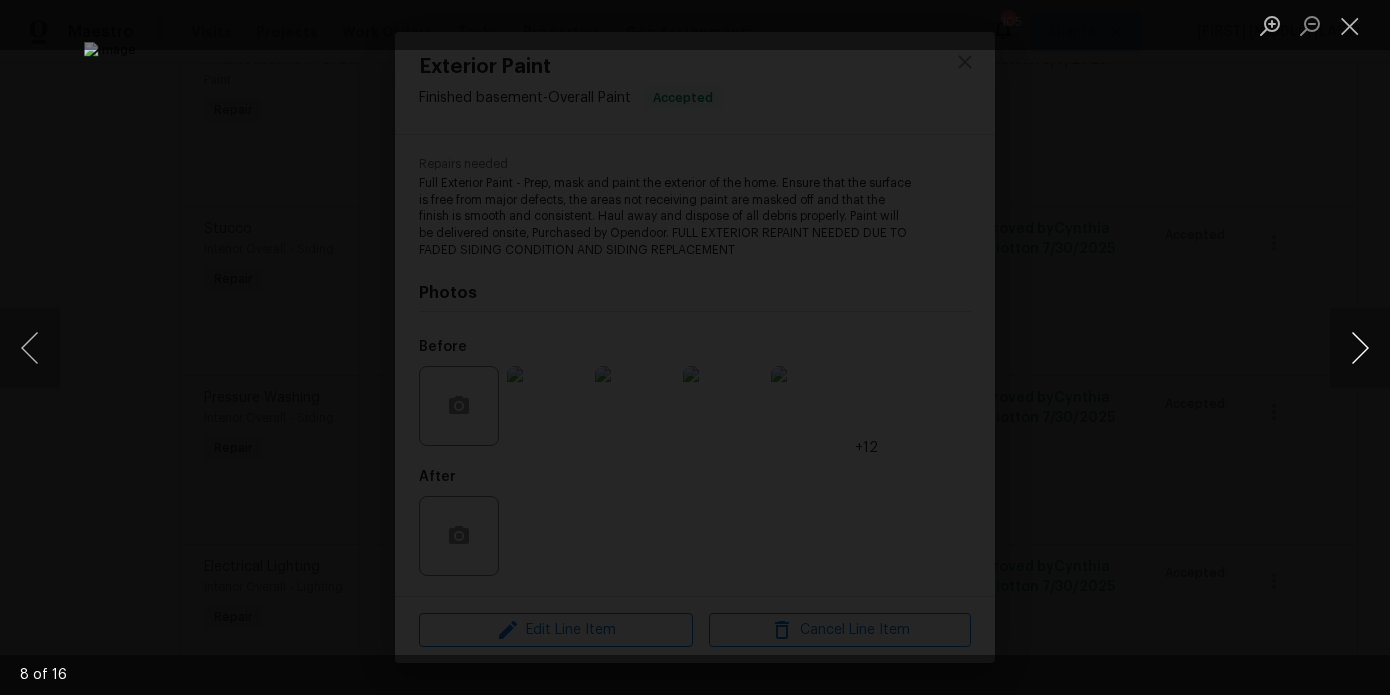 click at bounding box center (1360, 348) 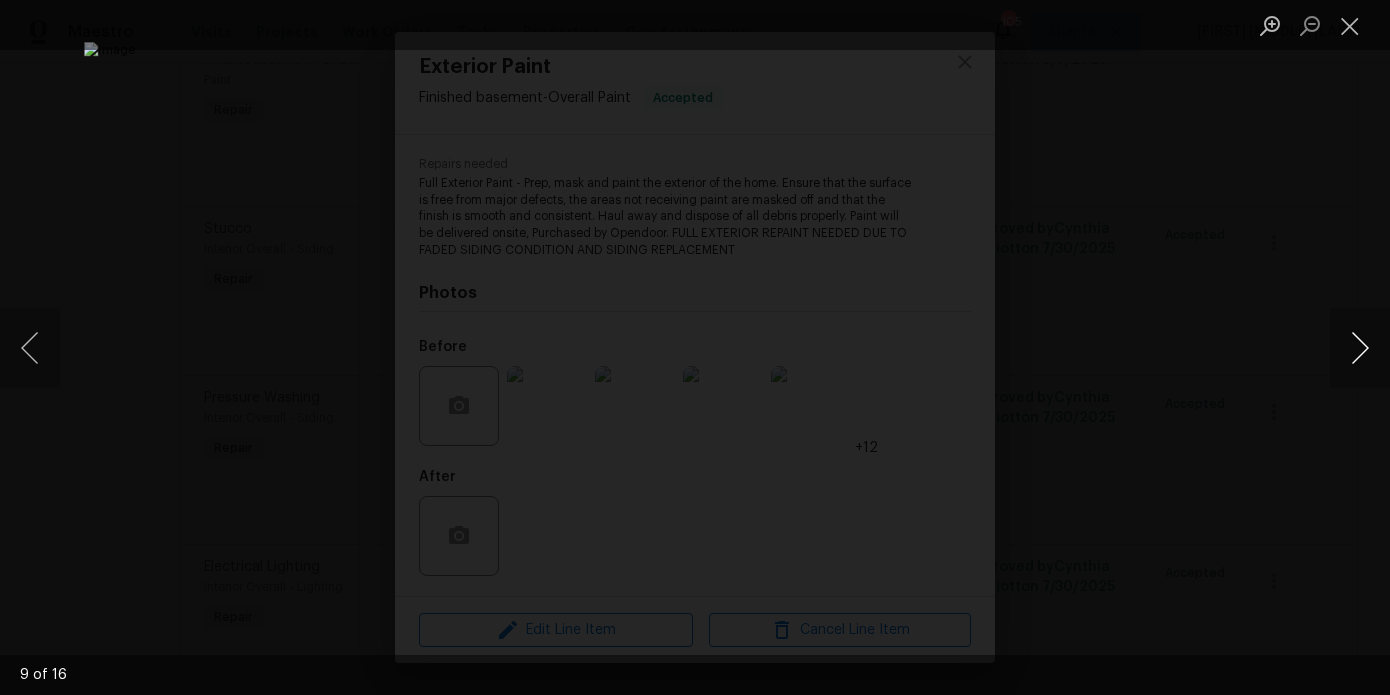 click at bounding box center (1360, 348) 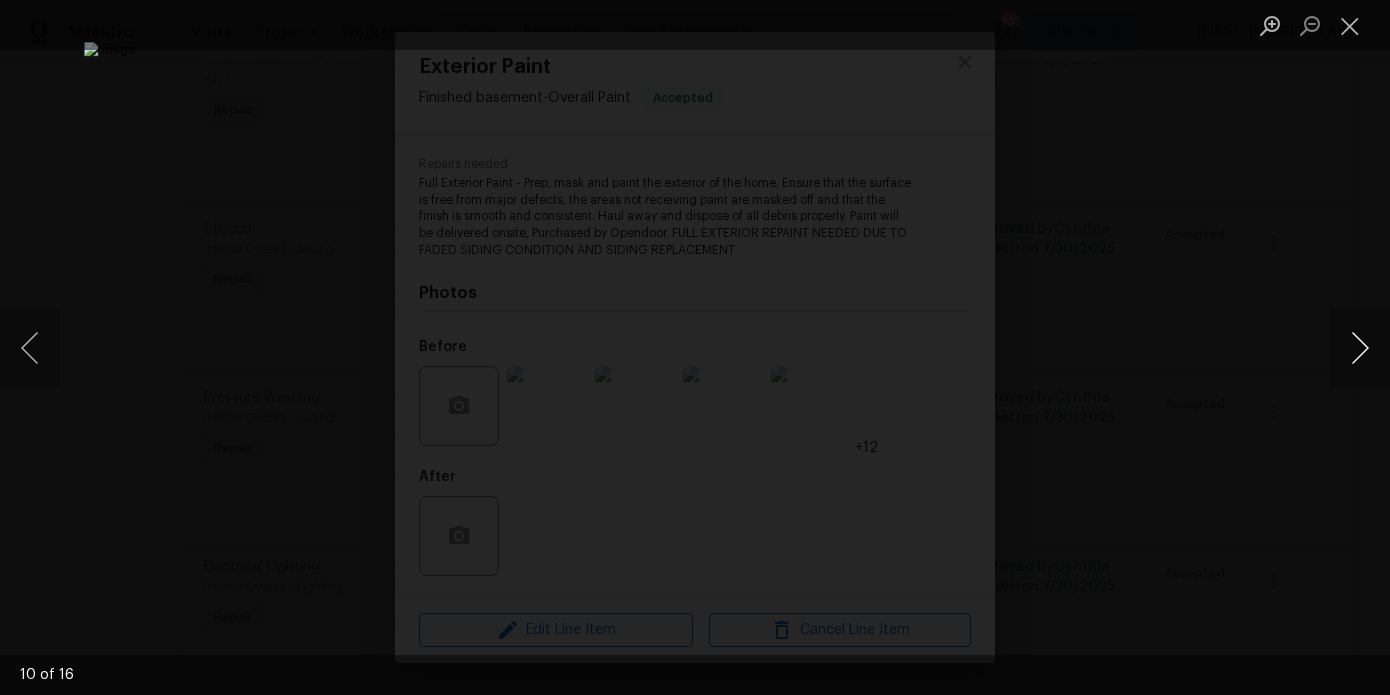 click at bounding box center [1360, 348] 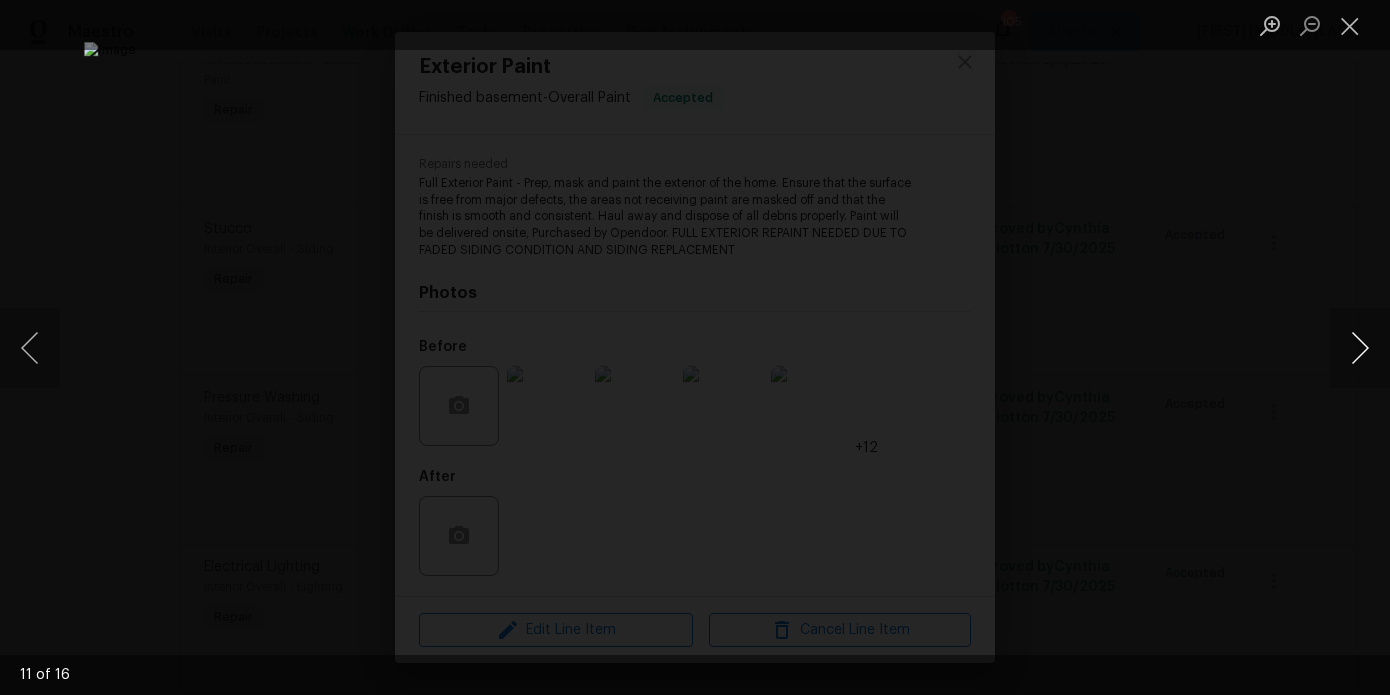 click at bounding box center [1360, 348] 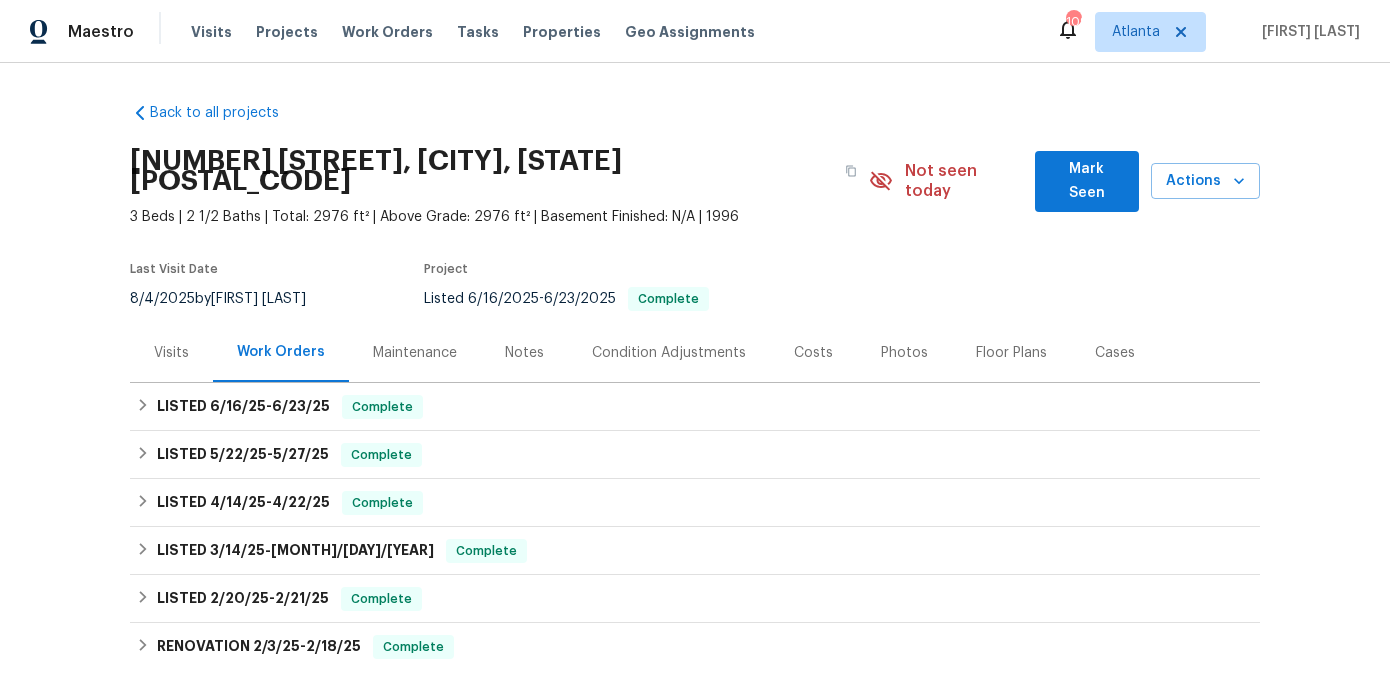 scroll, scrollTop: 0, scrollLeft: 0, axis: both 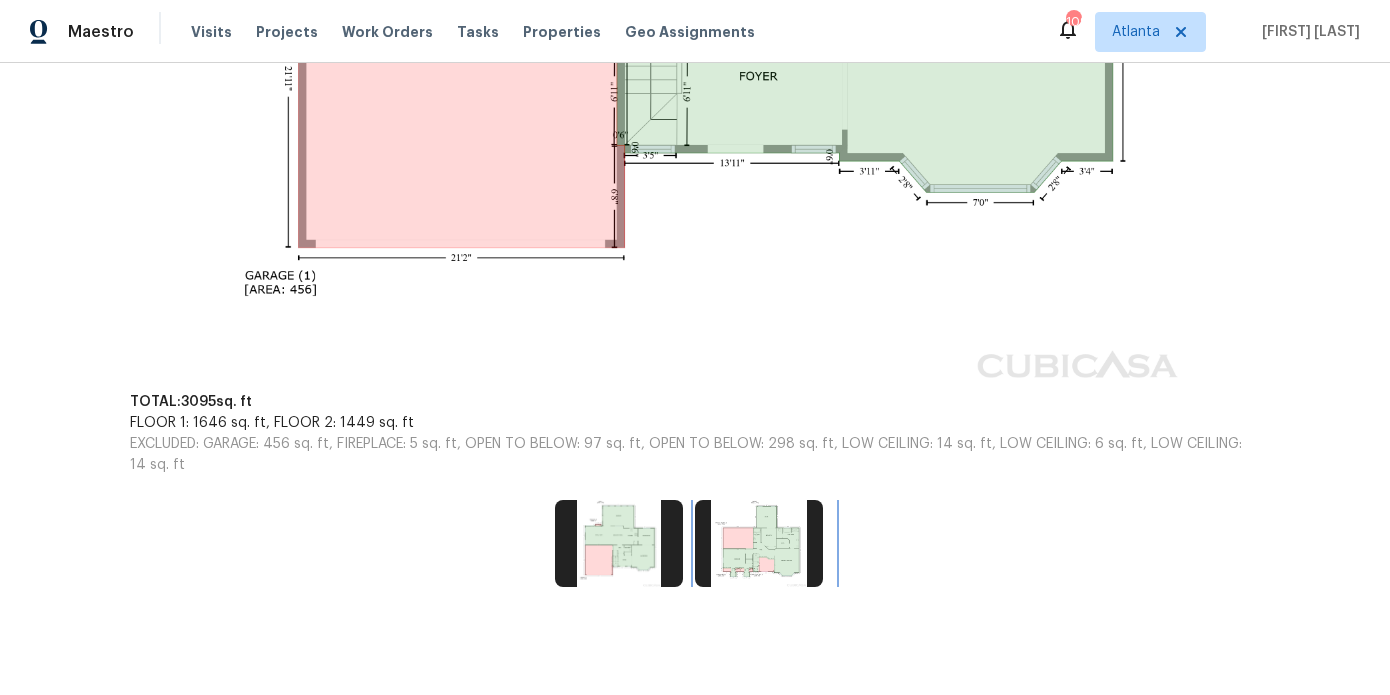 click at bounding box center (759, 543) 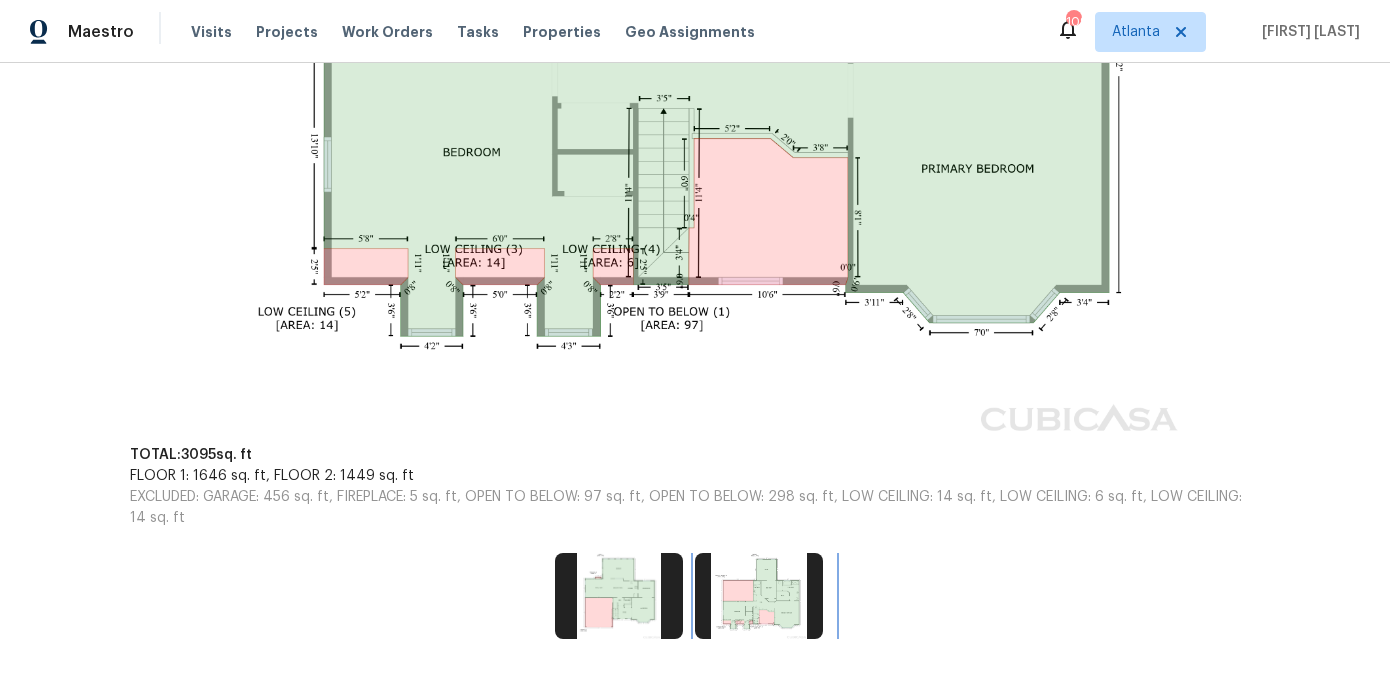 scroll, scrollTop: 970, scrollLeft: 0, axis: vertical 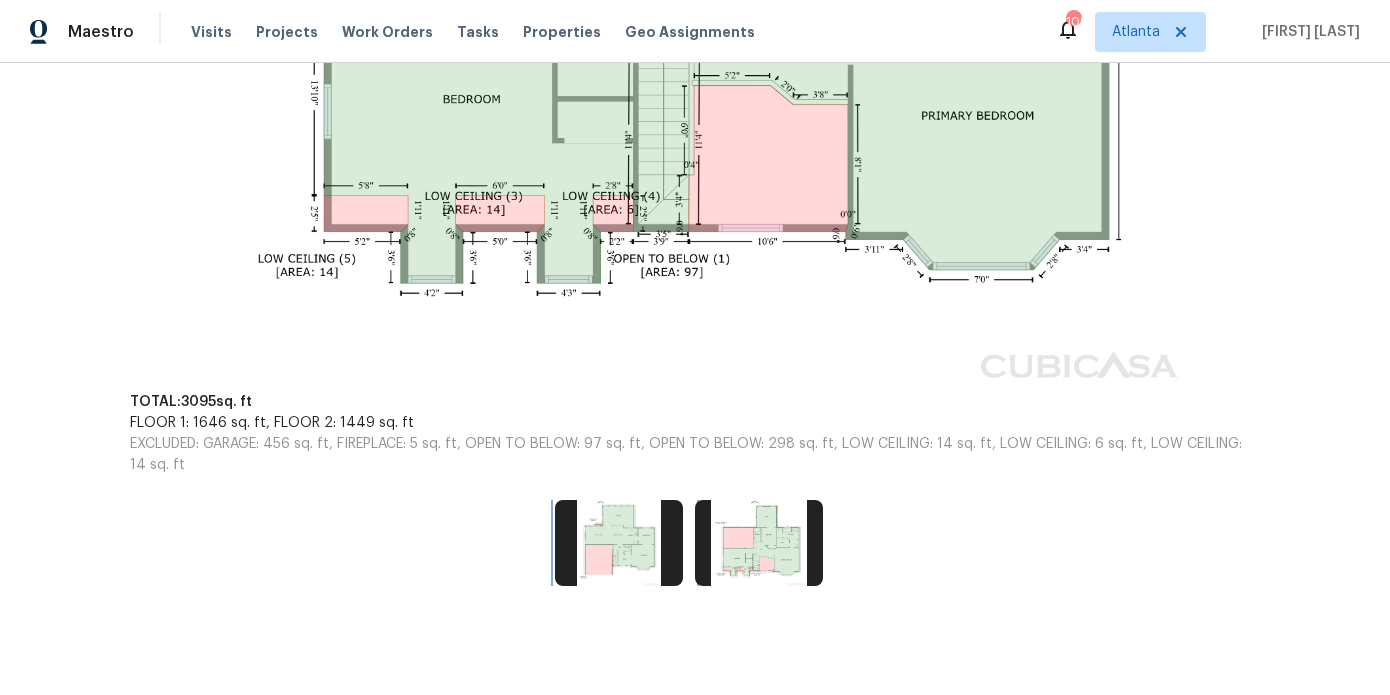 click at bounding box center (619, 543) 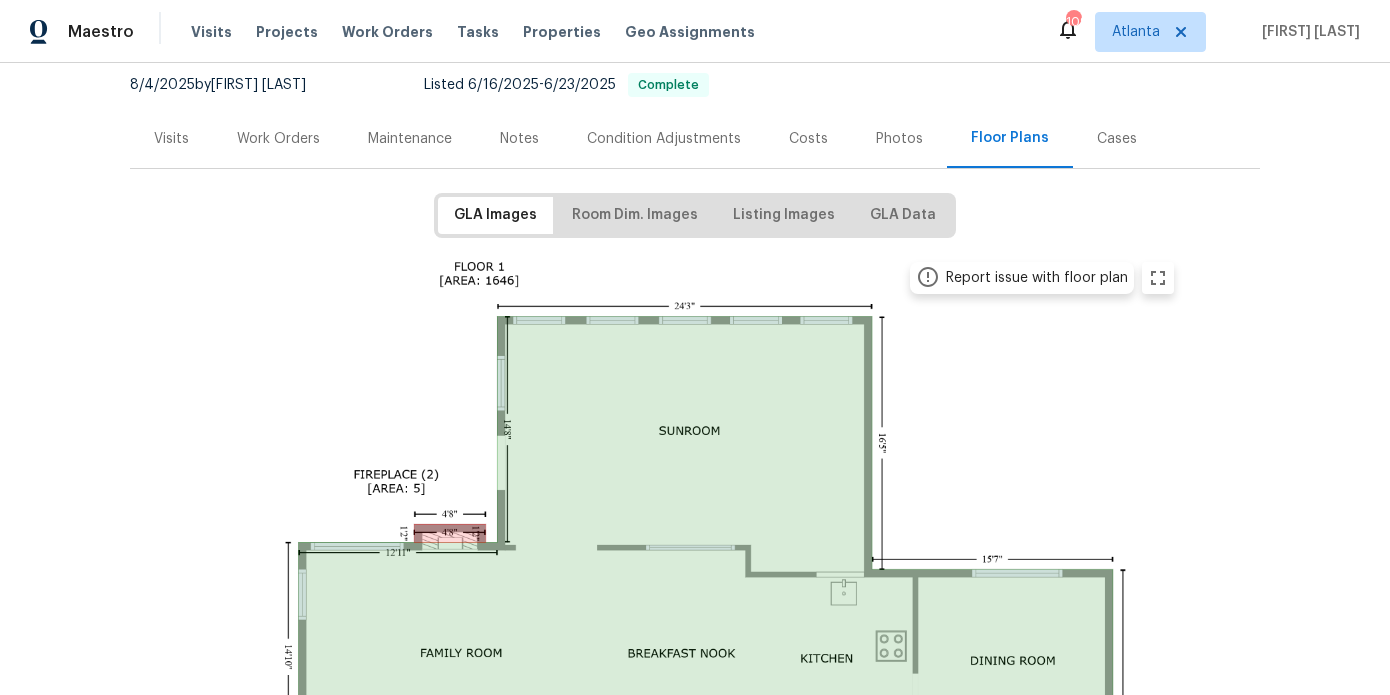scroll, scrollTop: 211, scrollLeft: 0, axis: vertical 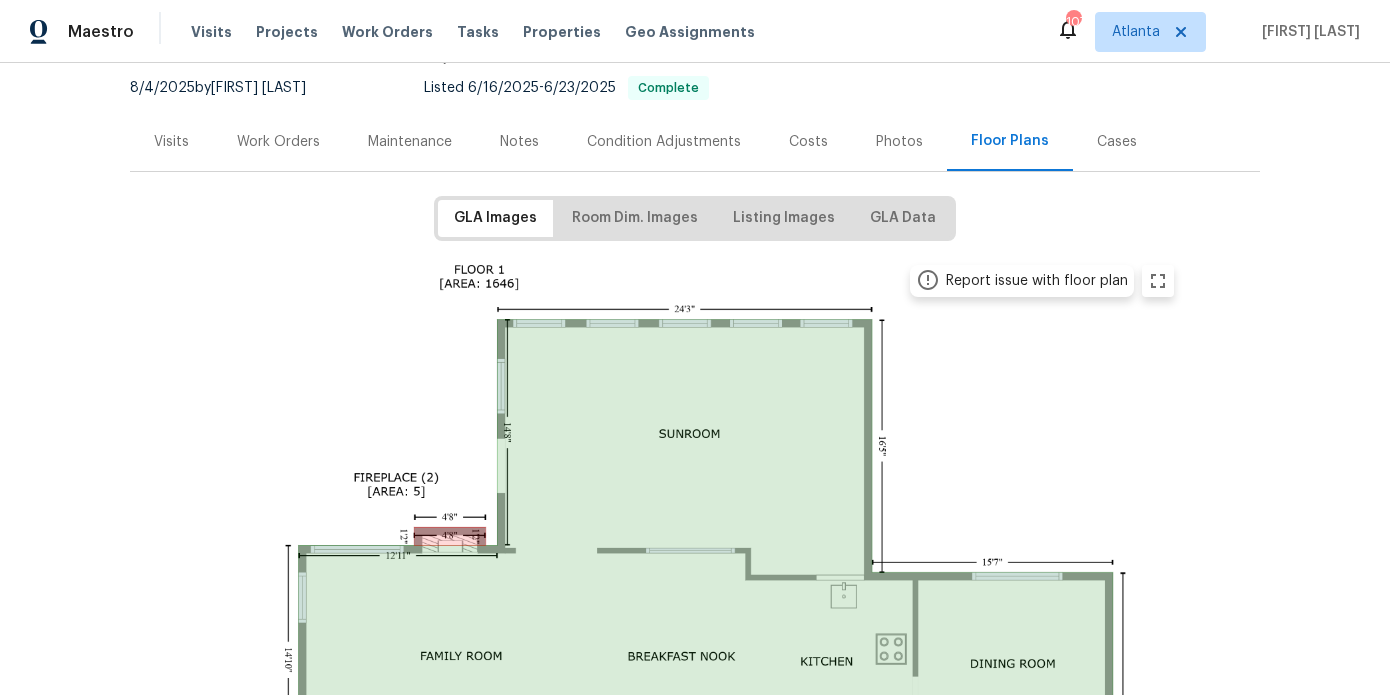 click on "Visits" at bounding box center (171, 141) 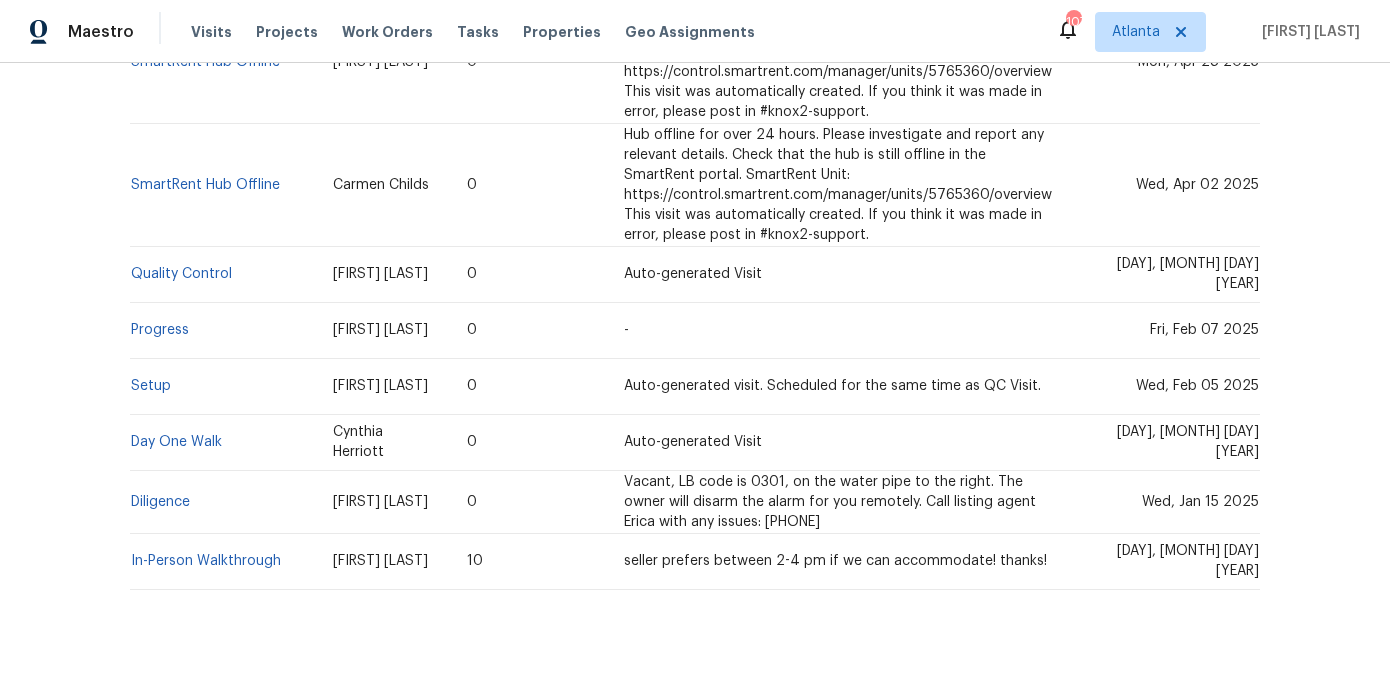 scroll, scrollTop: 0, scrollLeft: 0, axis: both 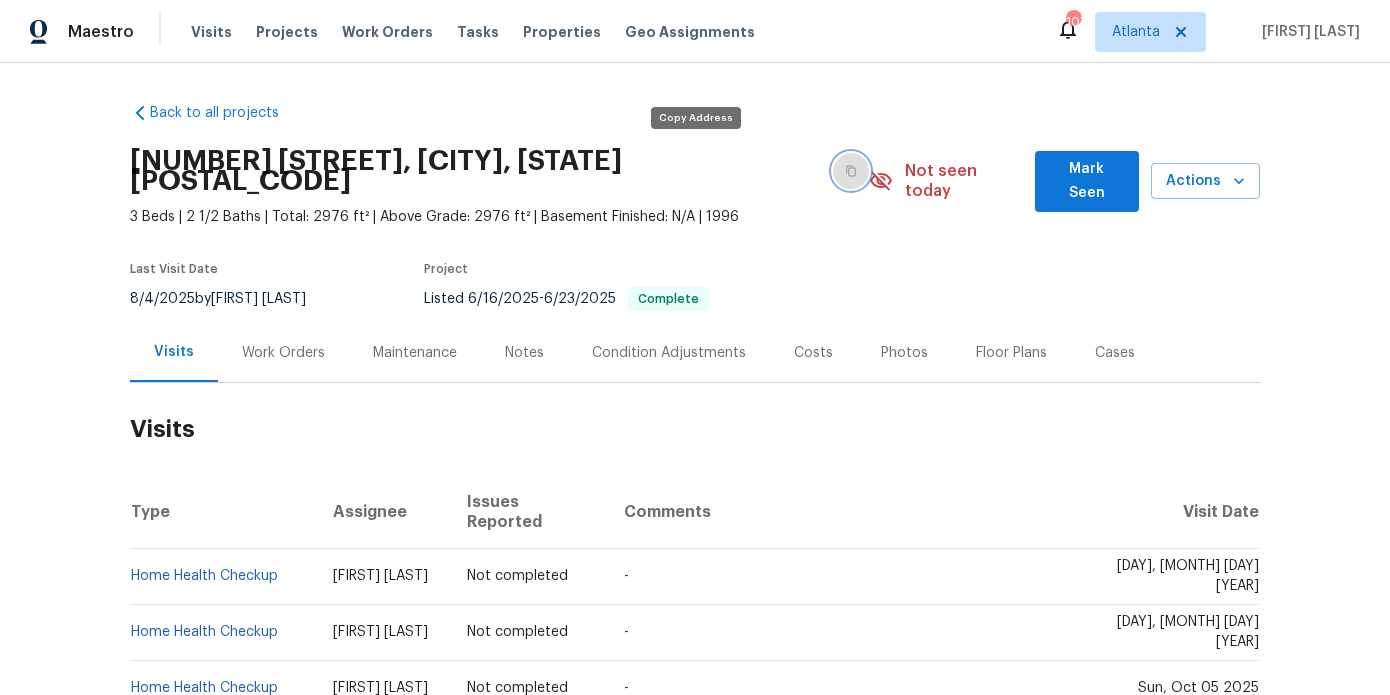 click at bounding box center [851, 171] 